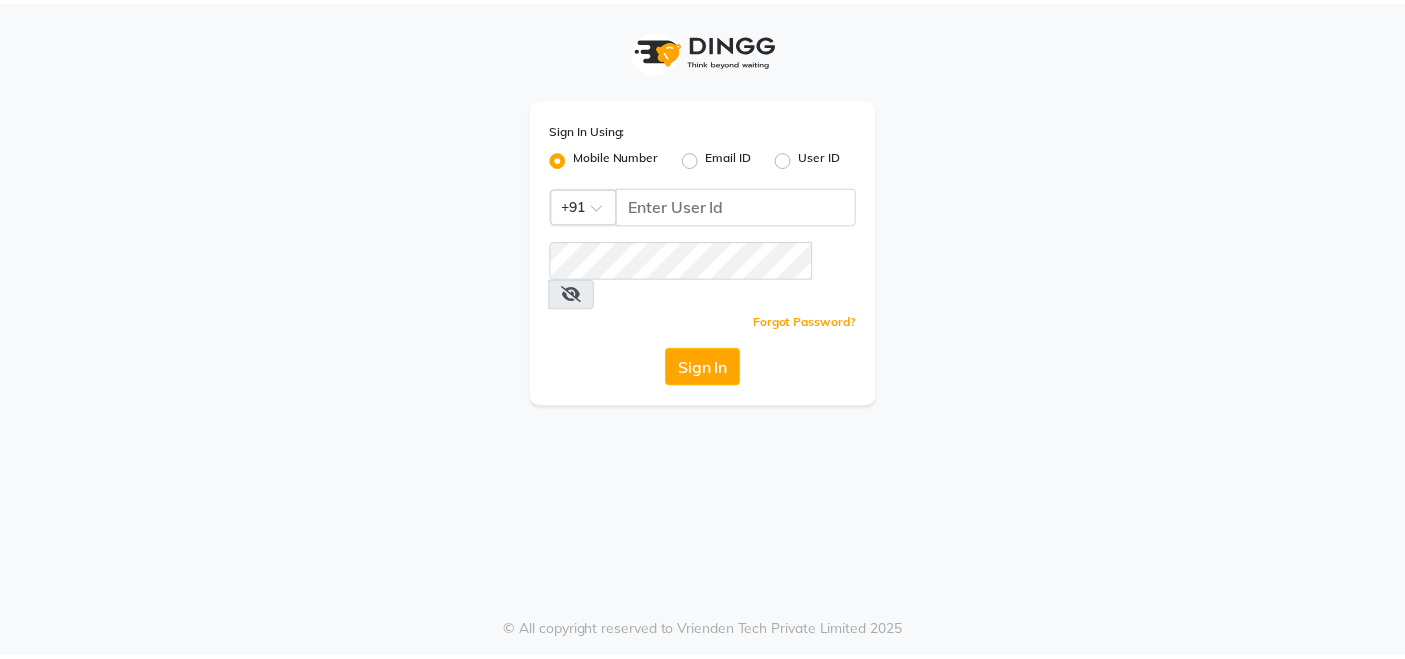 scroll, scrollTop: 0, scrollLeft: 0, axis: both 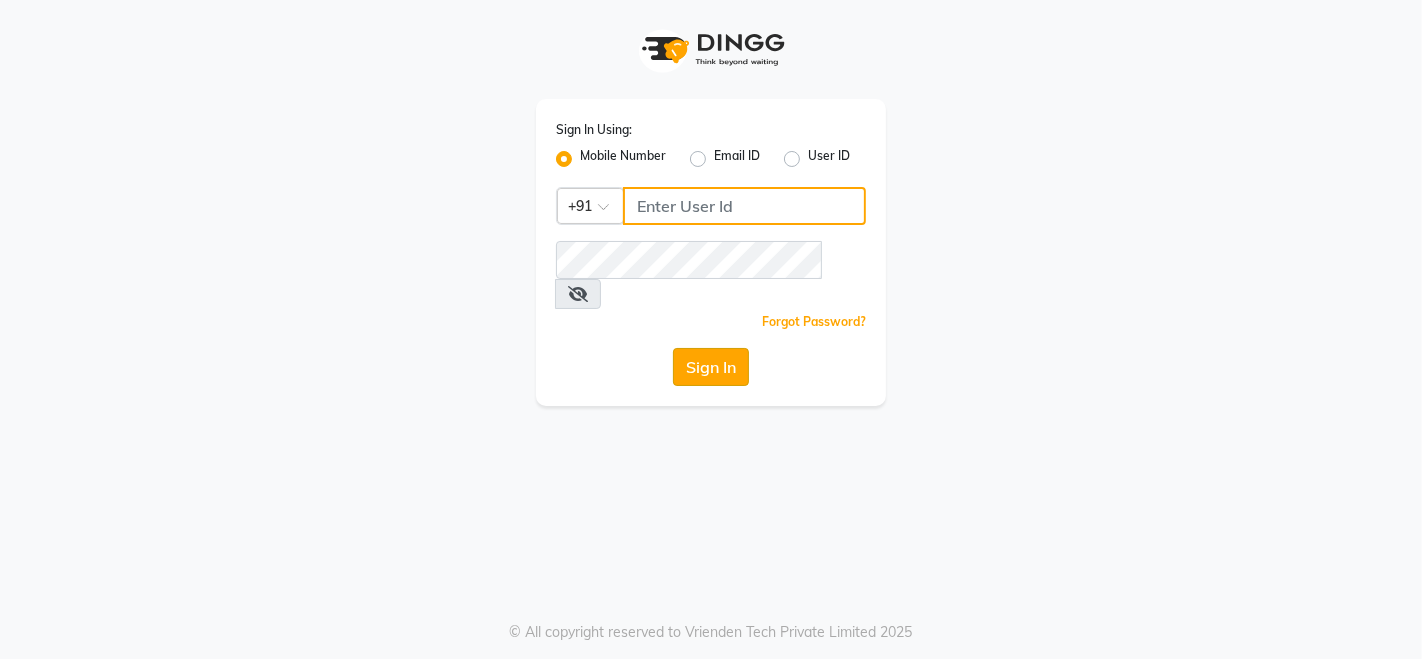 type on "9552753177" 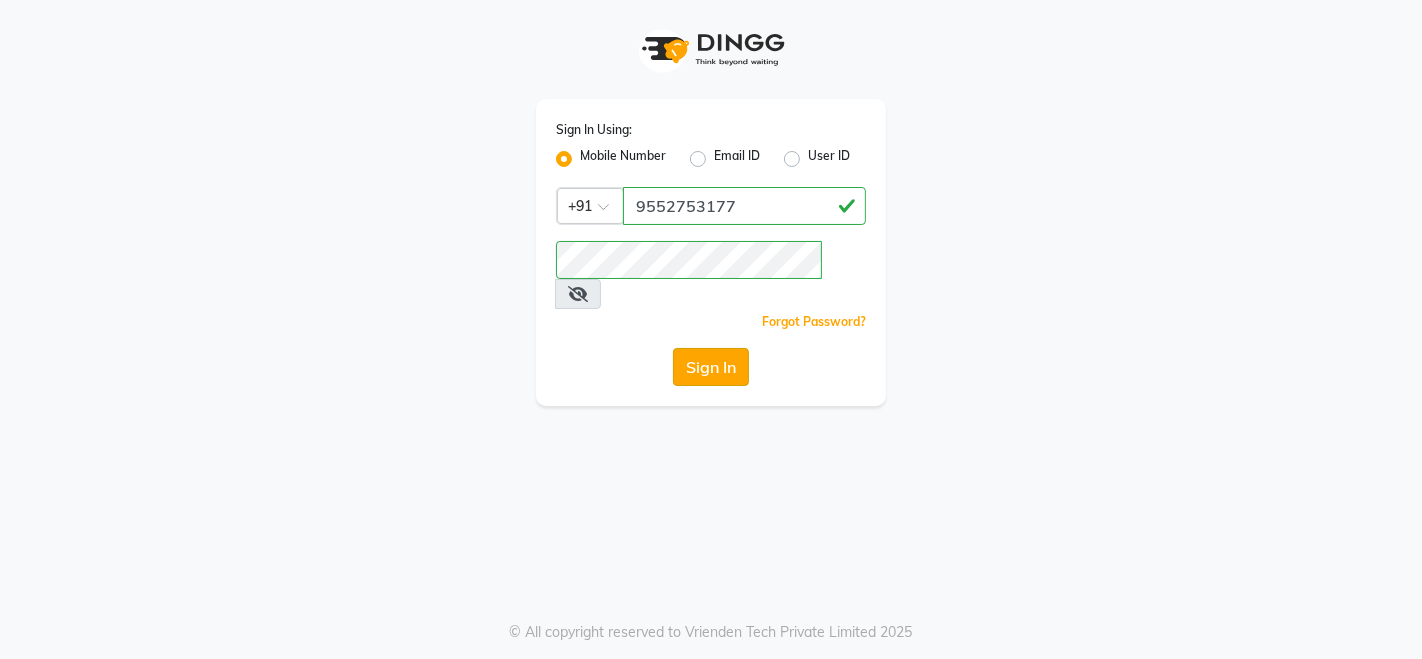 click on "Sign In" 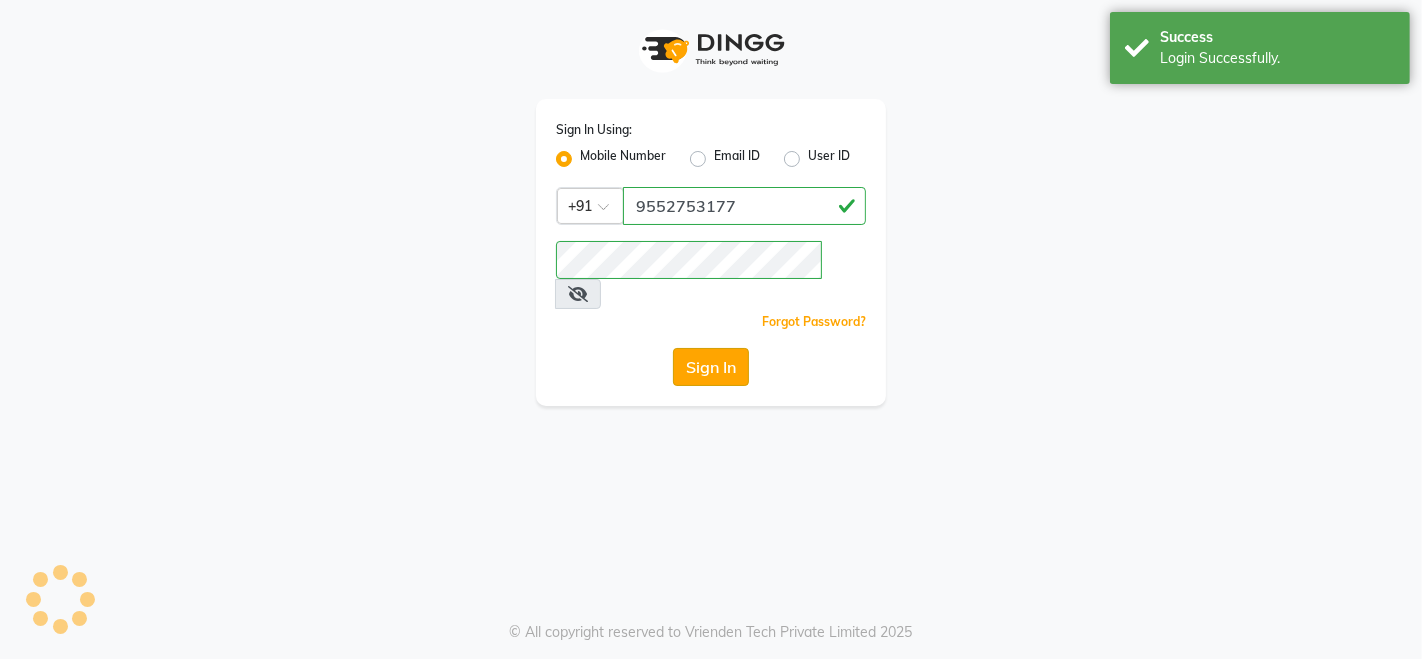 select on "service" 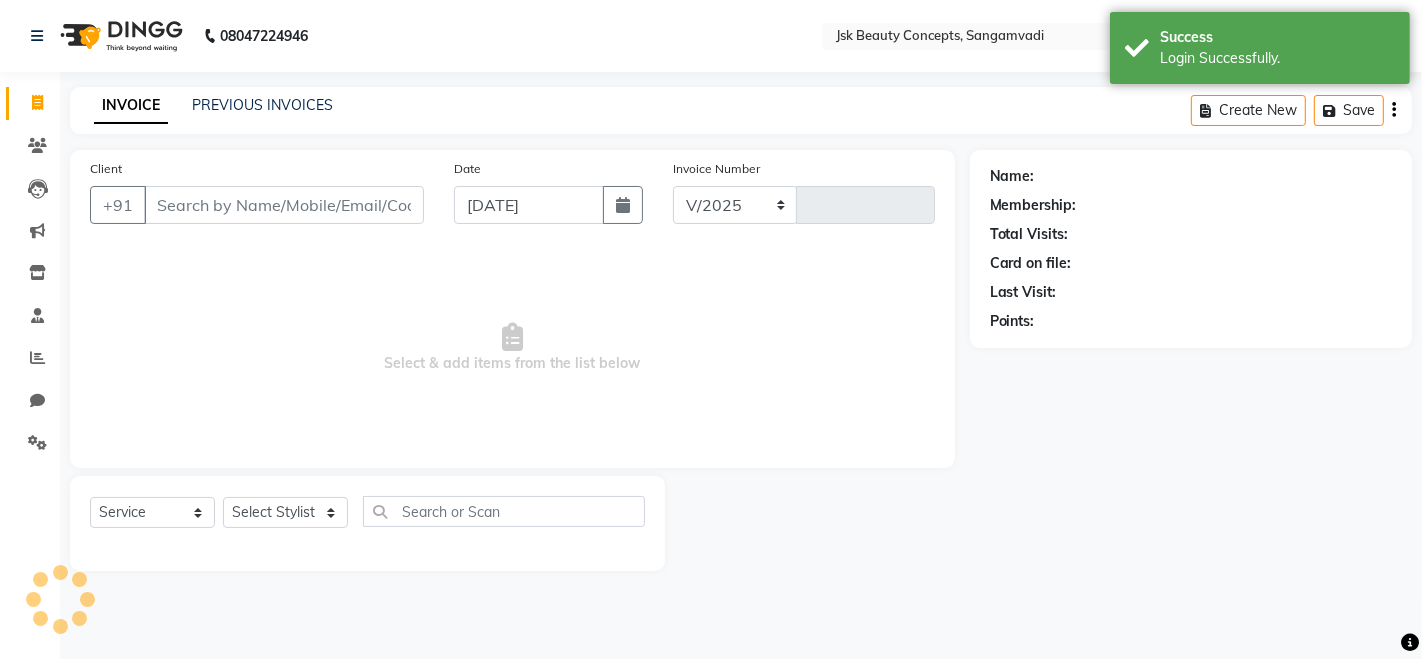 select on "7670" 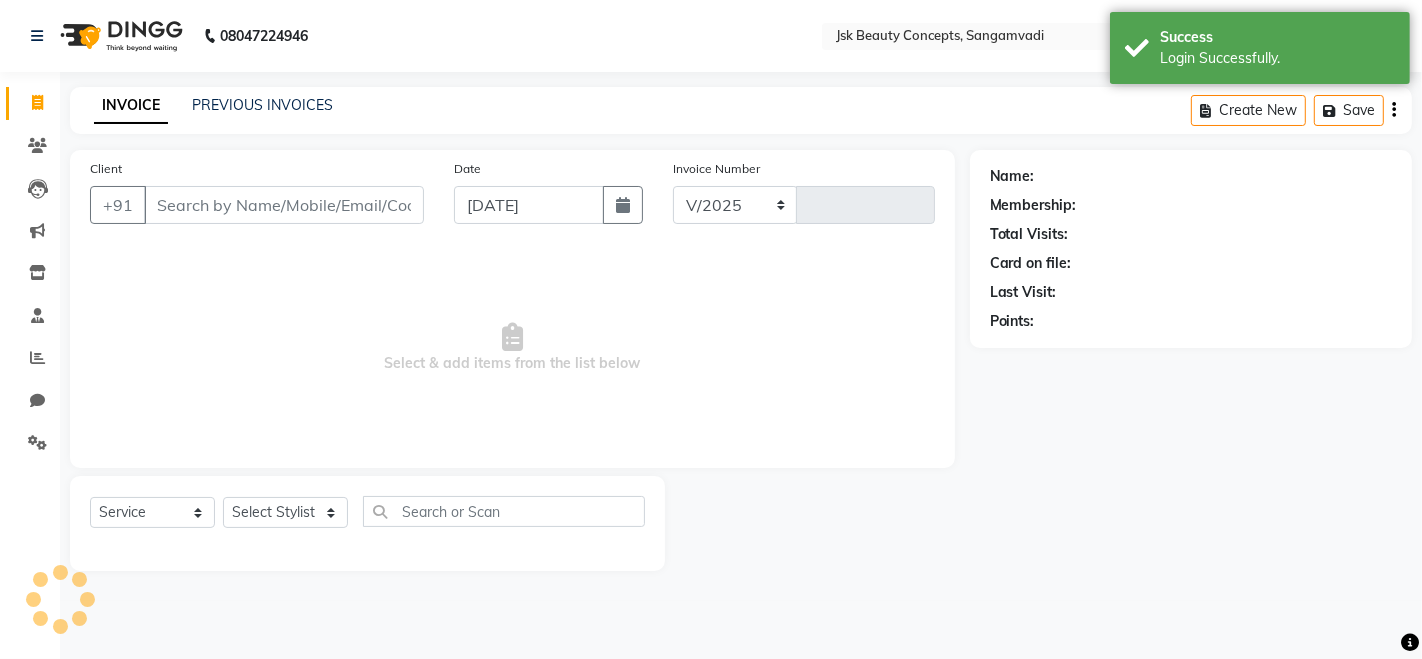 type on "0001" 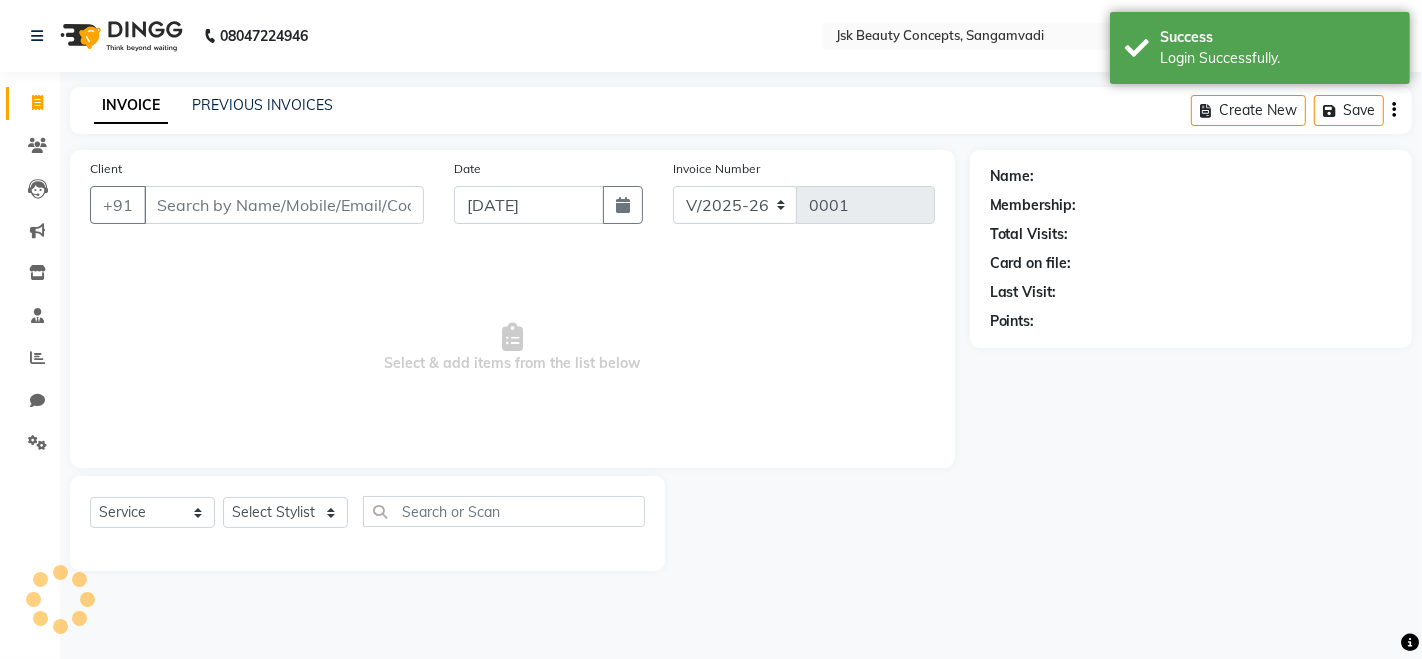 select on "en" 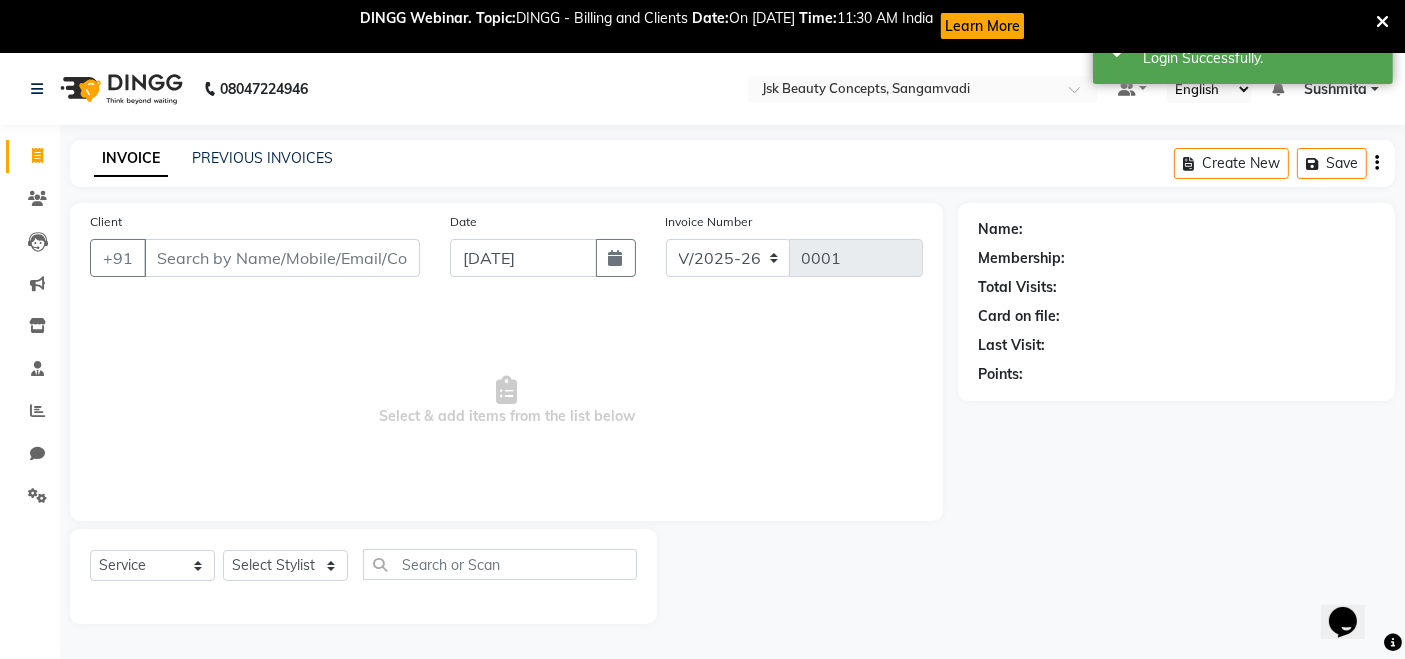 scroll, scrollTop: 0, scrollLeft: 0, axis: both 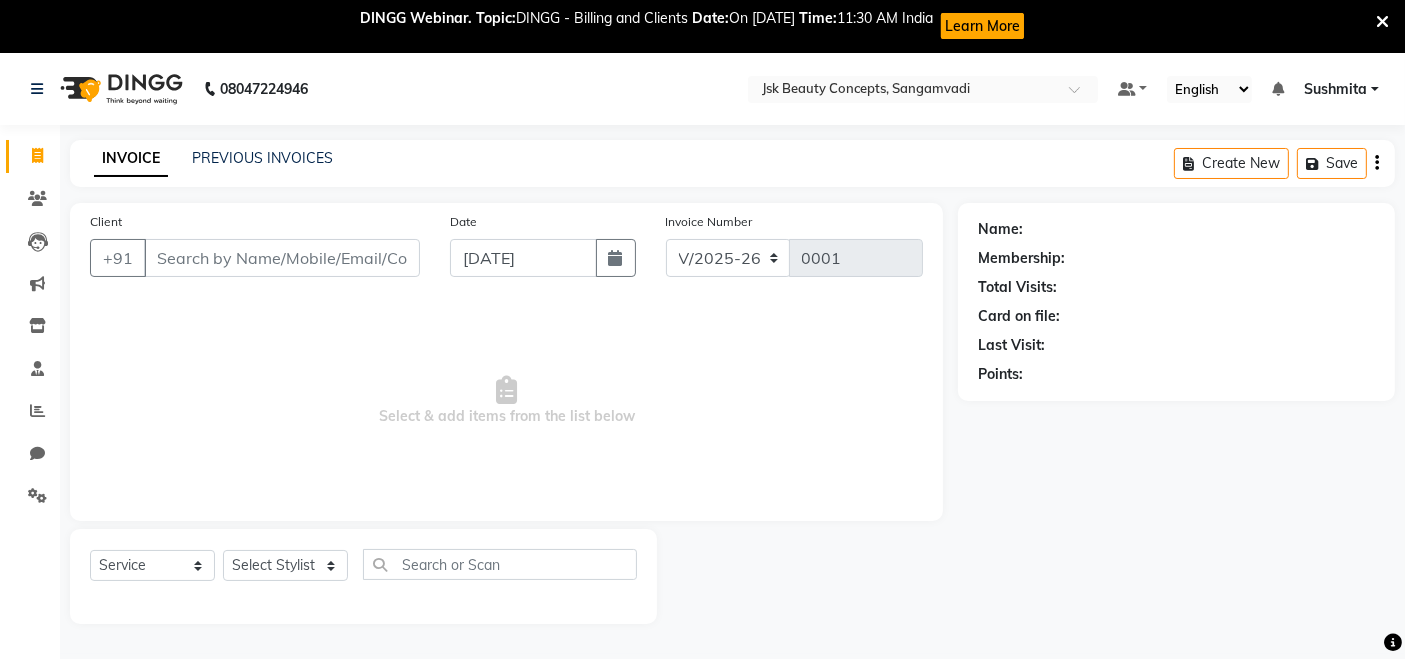 click at bounding box center (1382, 22) 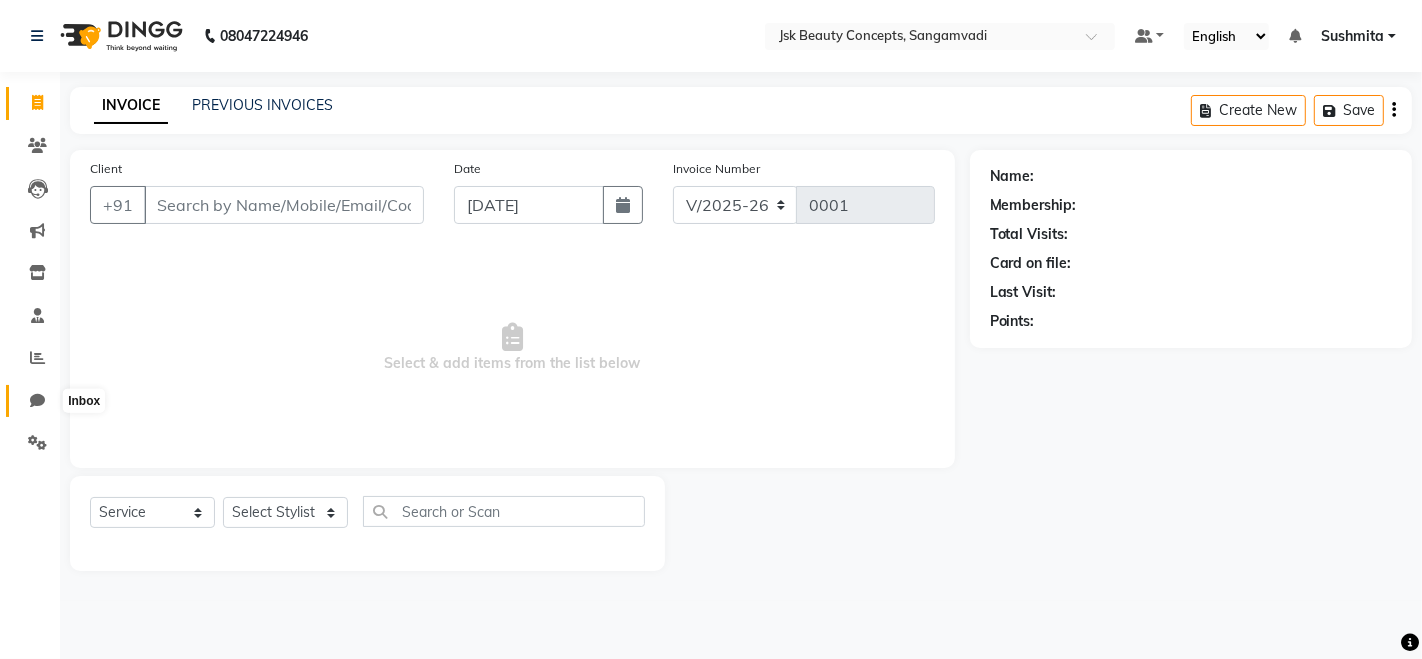 click 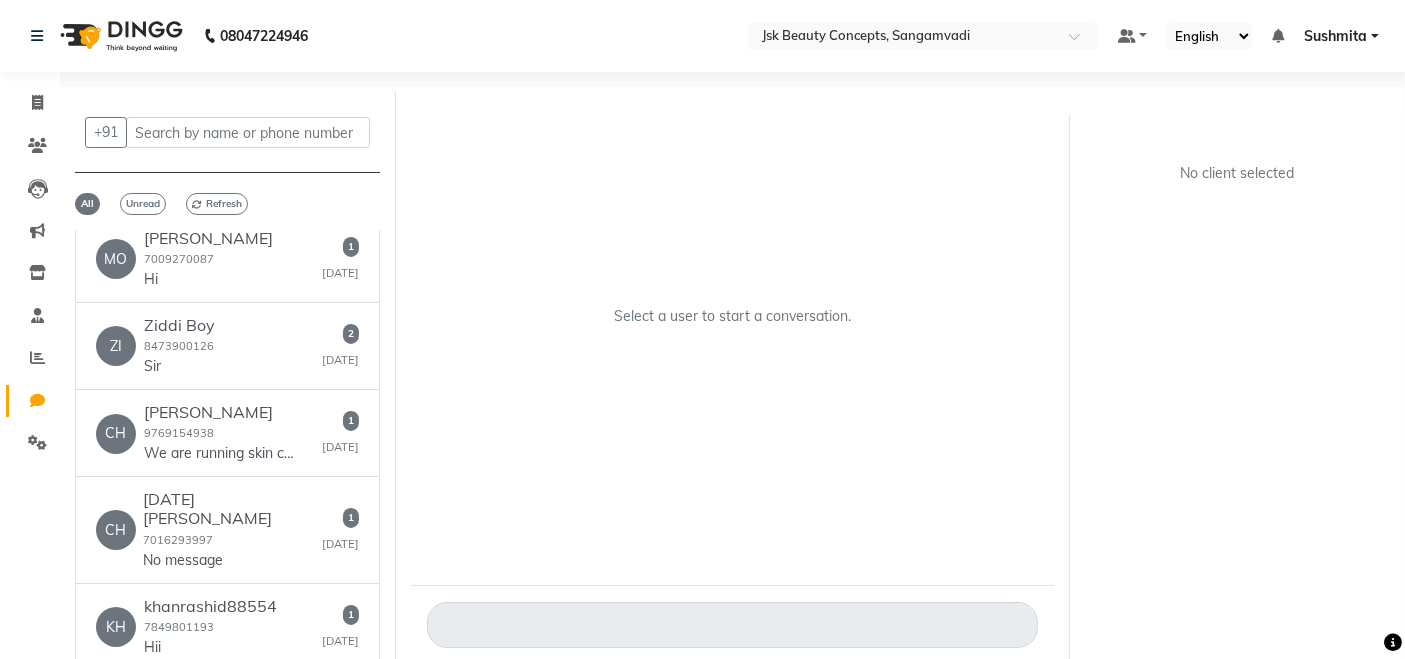 scroll, scrollTop: 285, scrollLeft: 0, axis: vertical 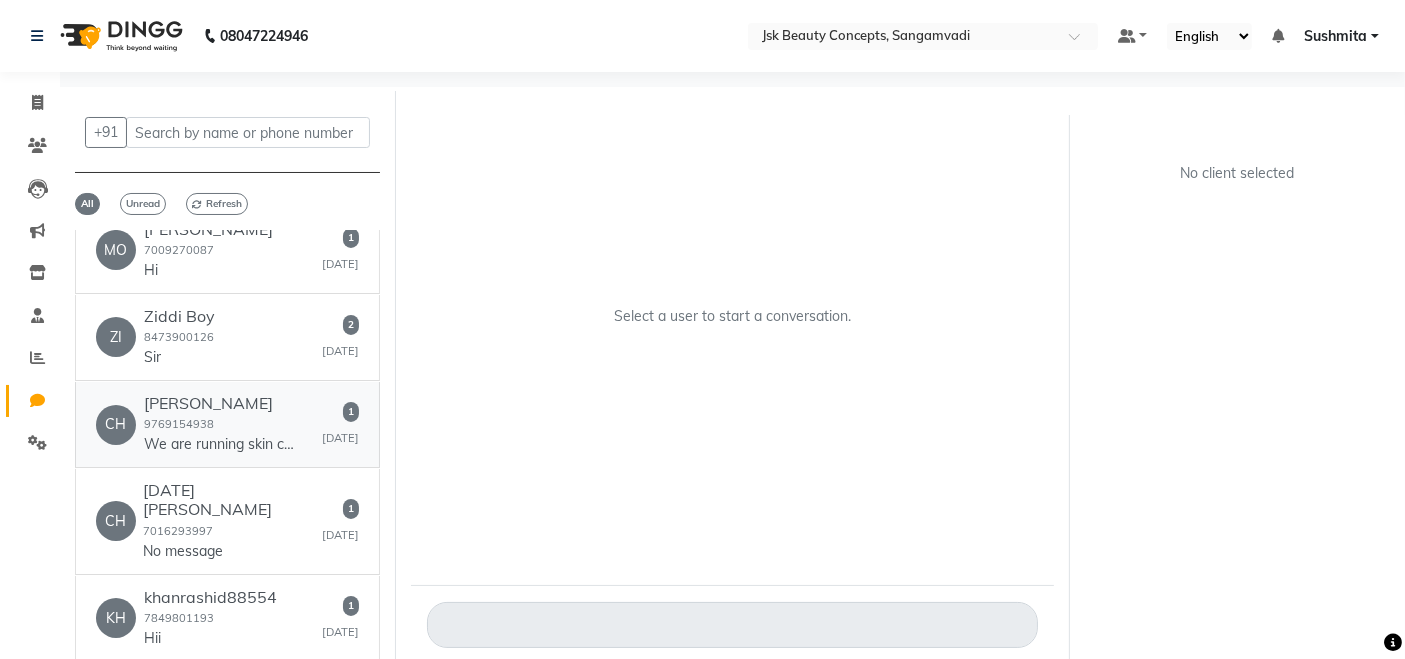 click on "[PERSON_NAME]" 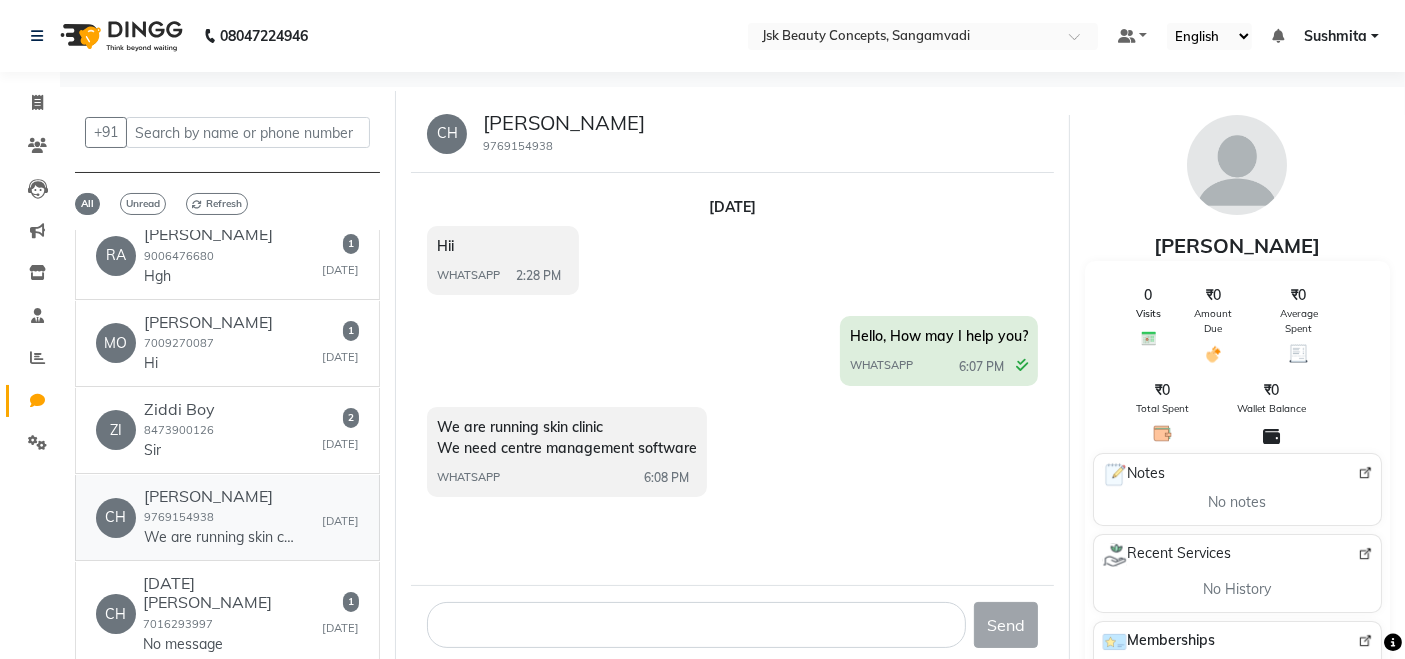 scroll, scrollTop: 112, scrollLeft: 0, axis: vertical 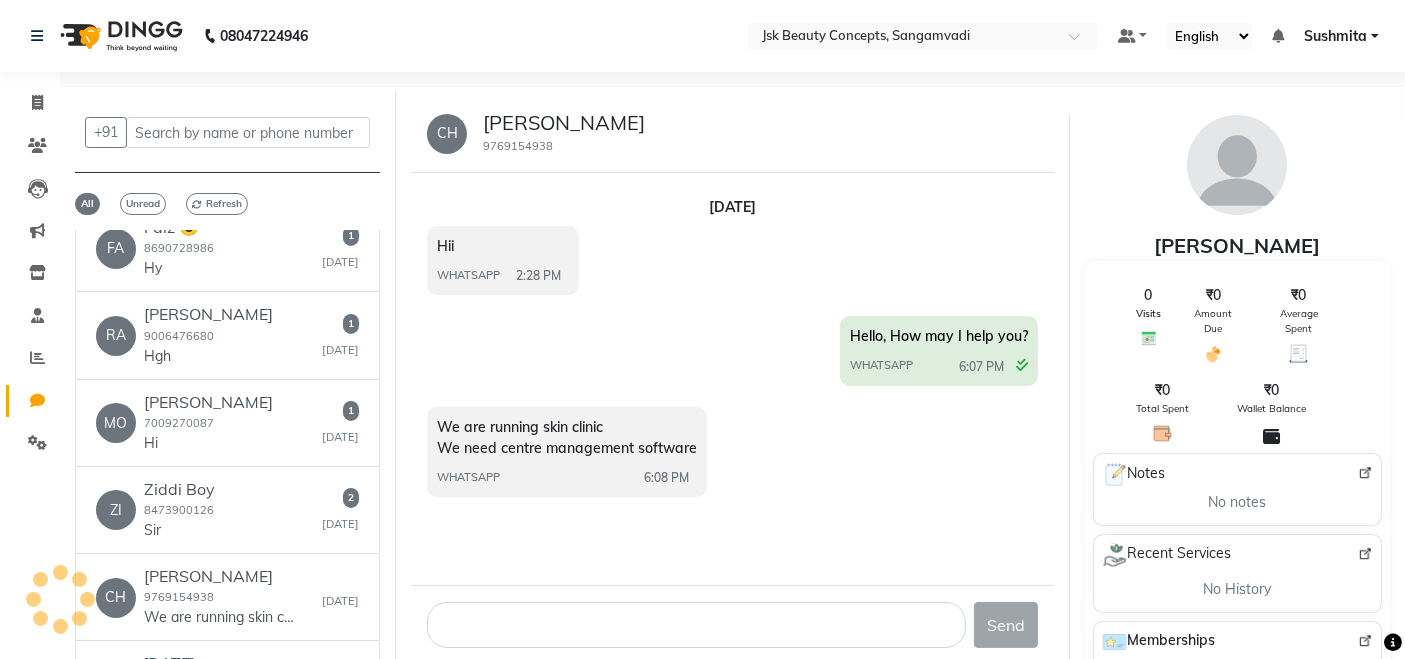 click 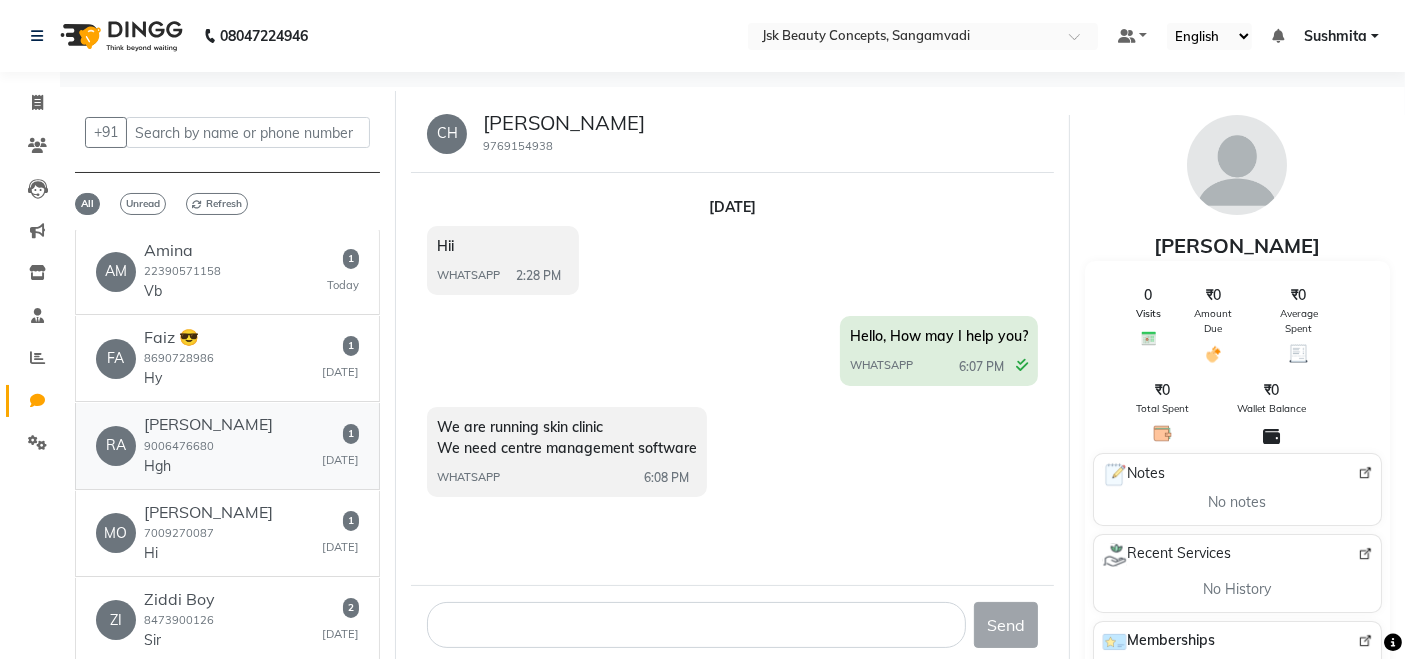 scroll, scrollTop: 0, scrollLeft: 0, axis: both 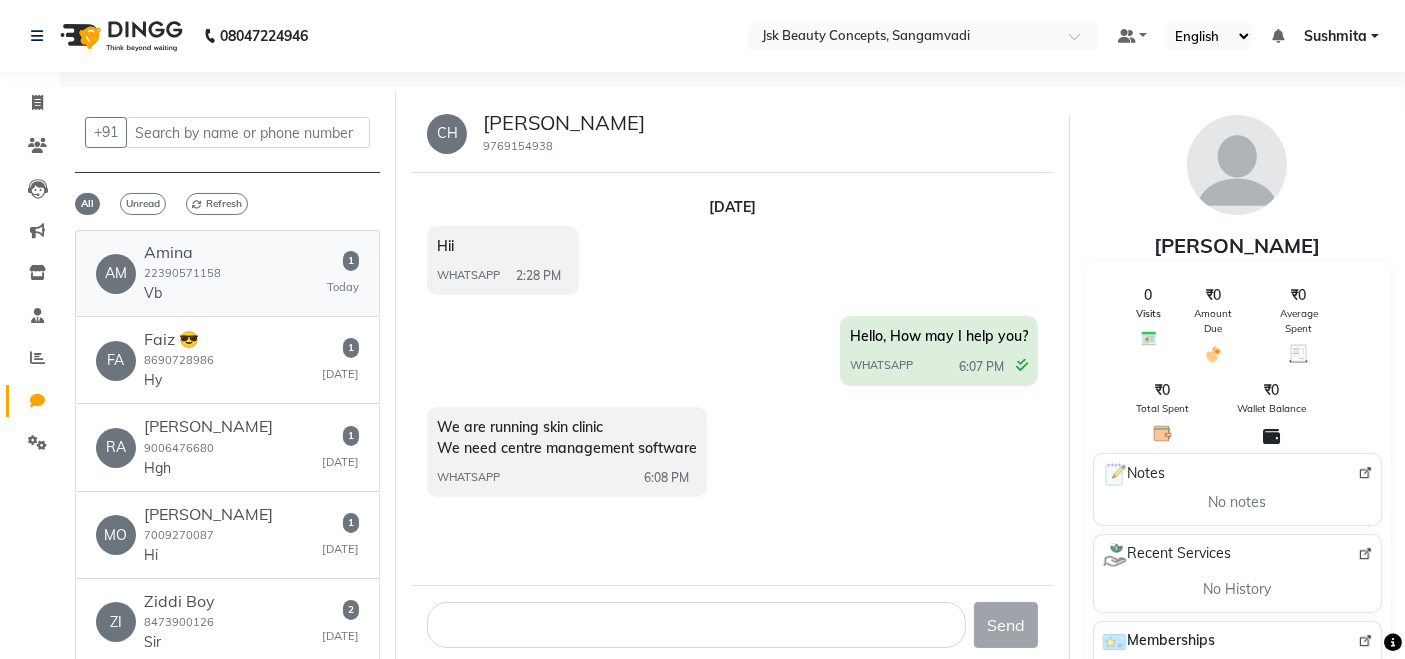 click on "AM   Amina  22390571158  Vb   1   [DATE]" 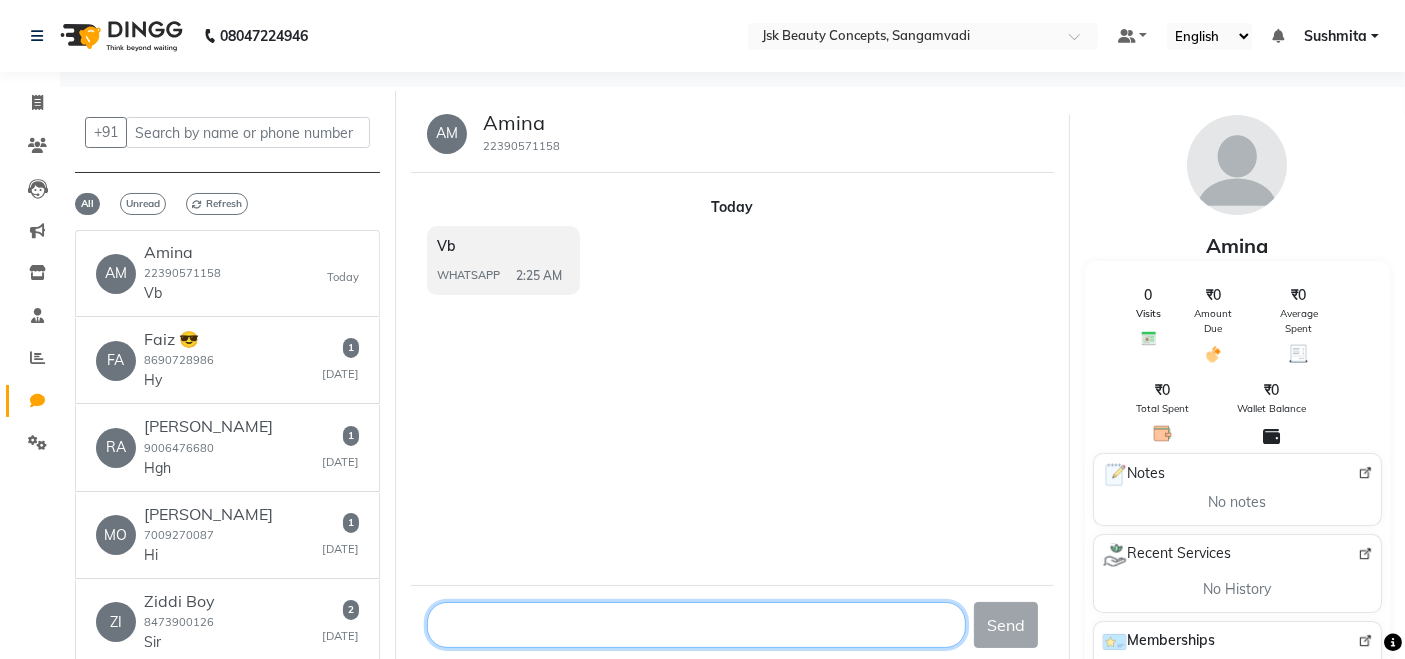 click 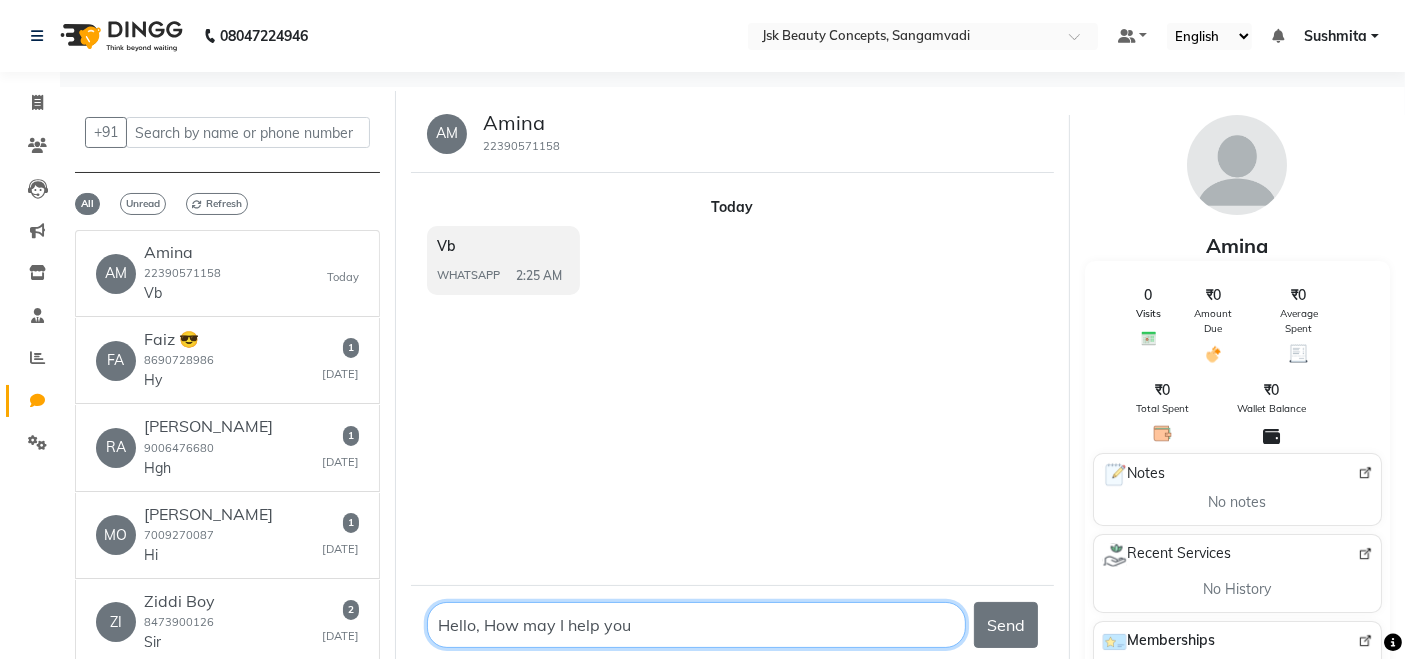 type on "Hello, How may I help you?" 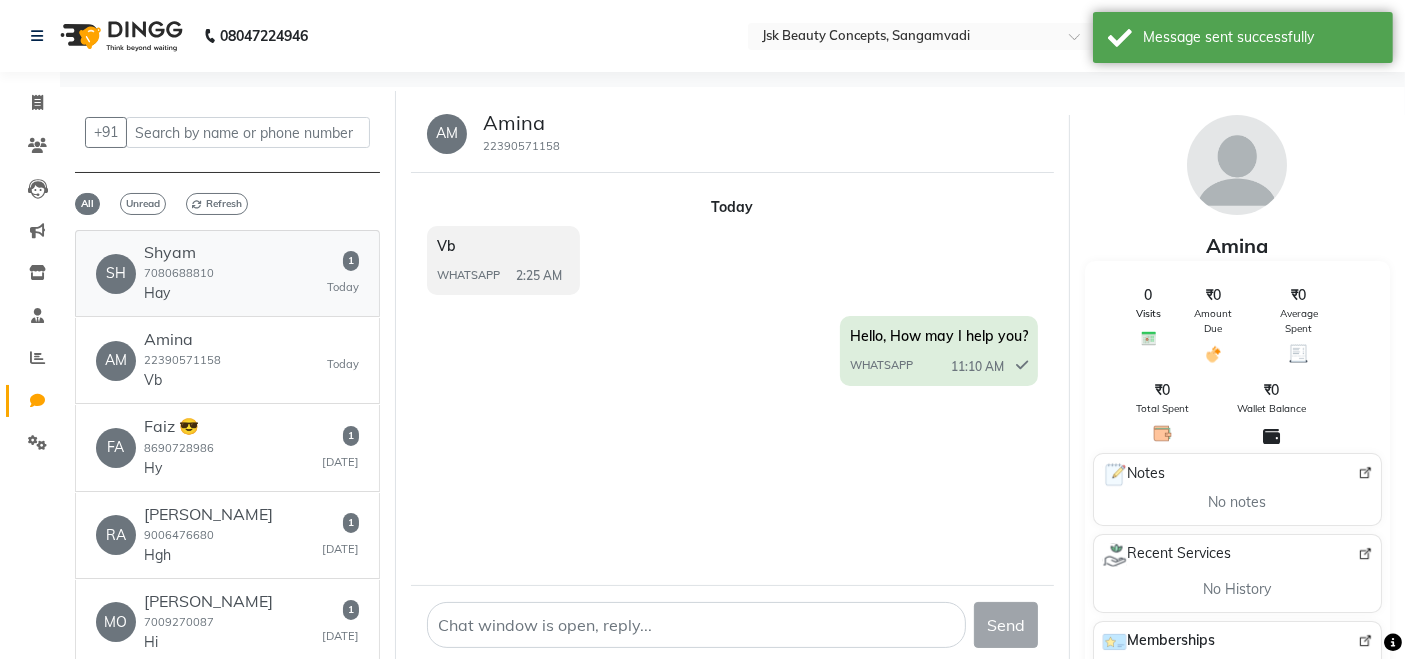 click on "7080688810" 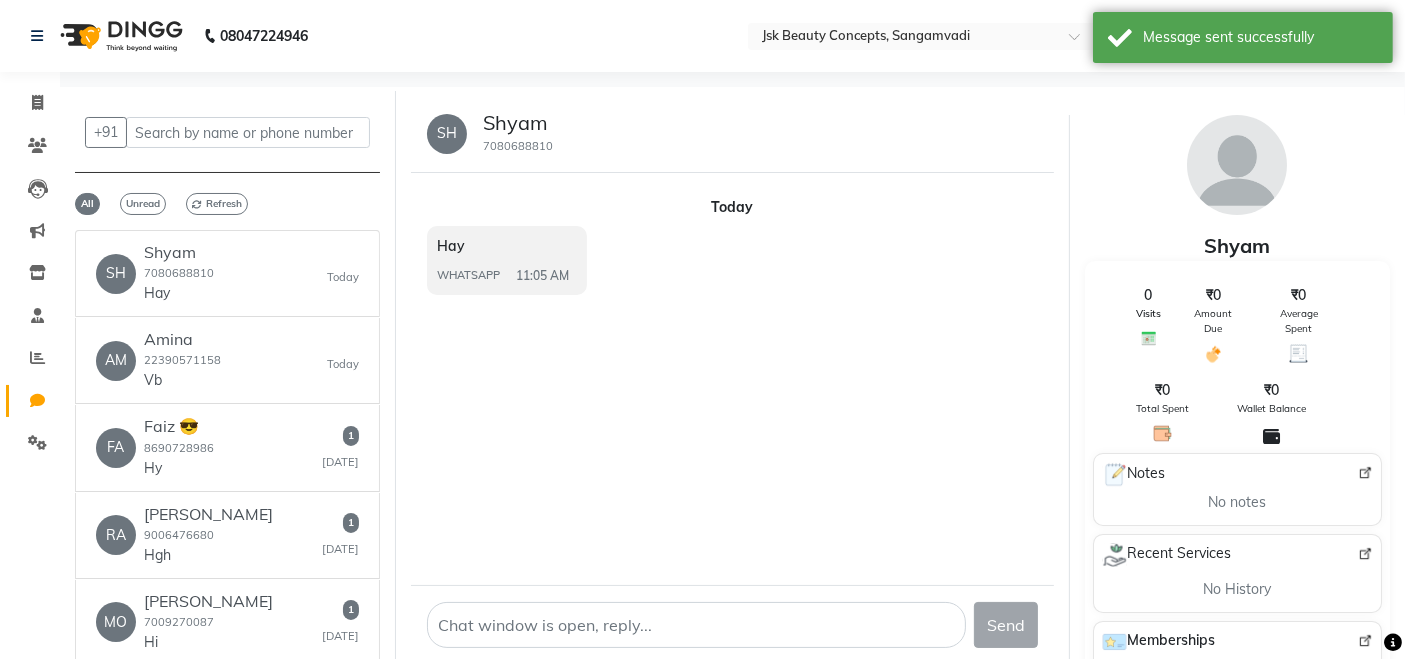 click on "Send" 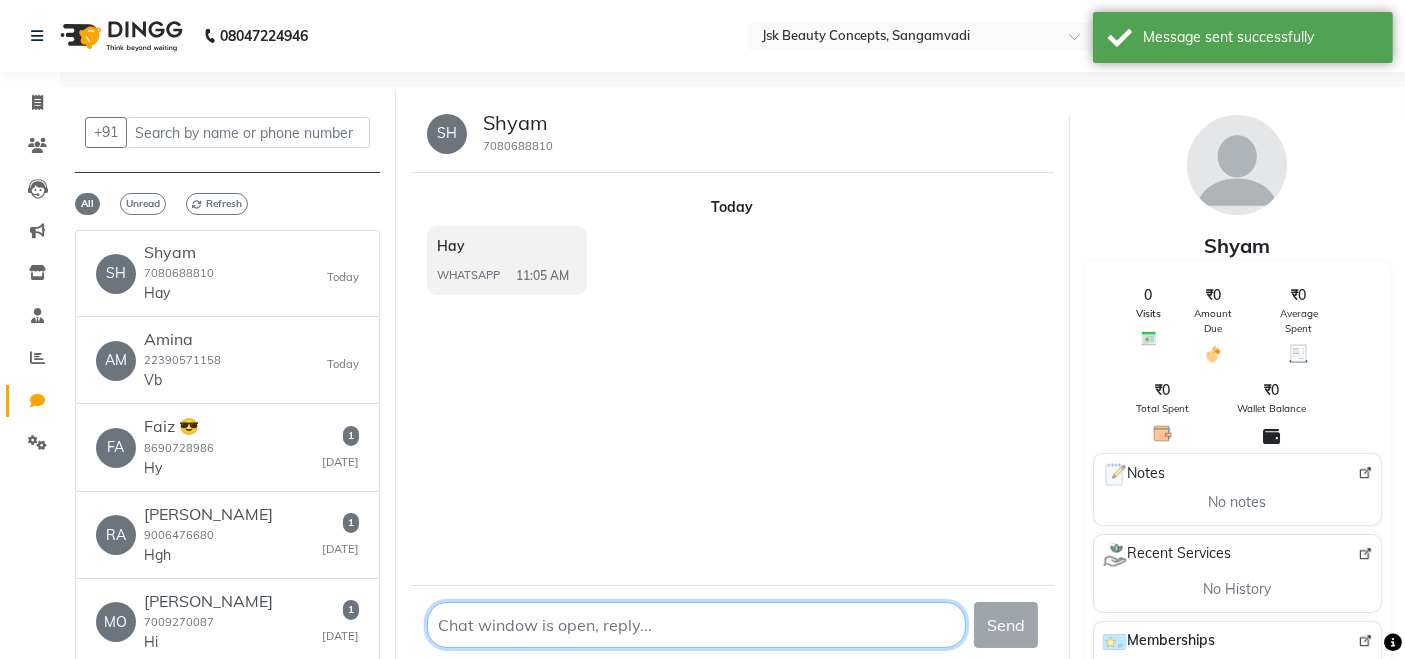 click 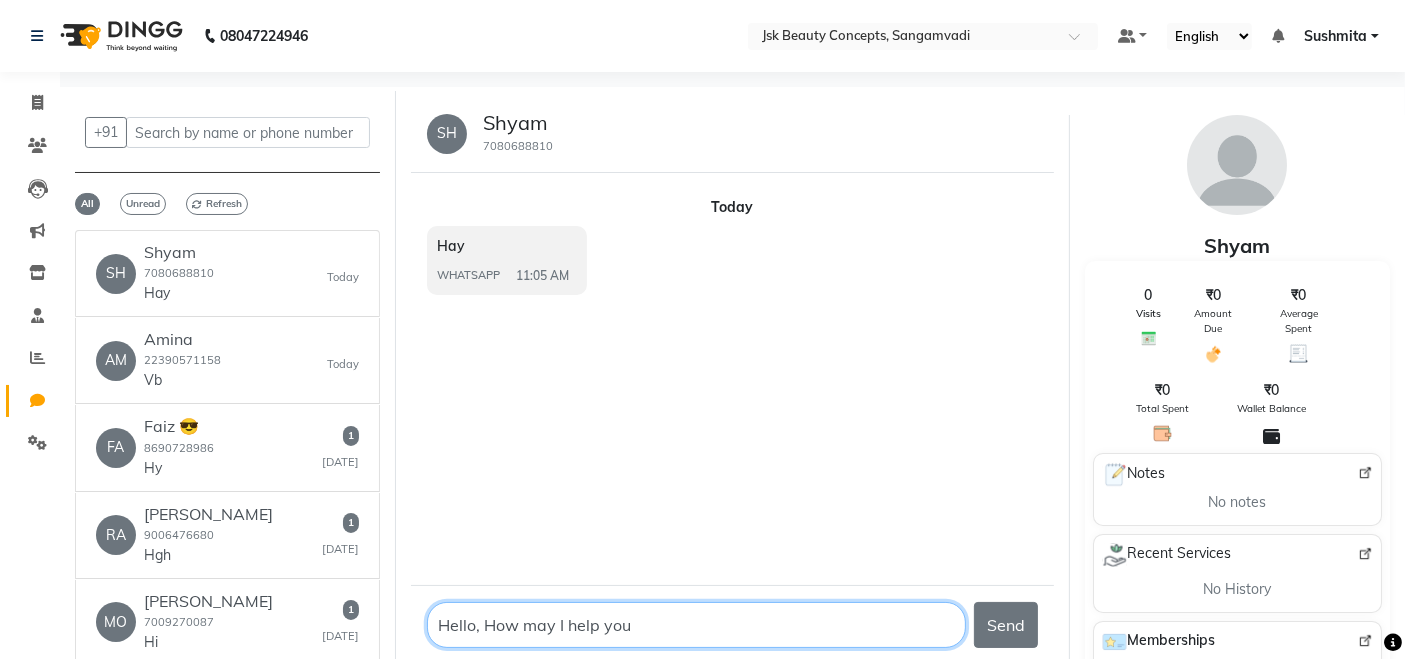 type on "Hello, How may I help you?" 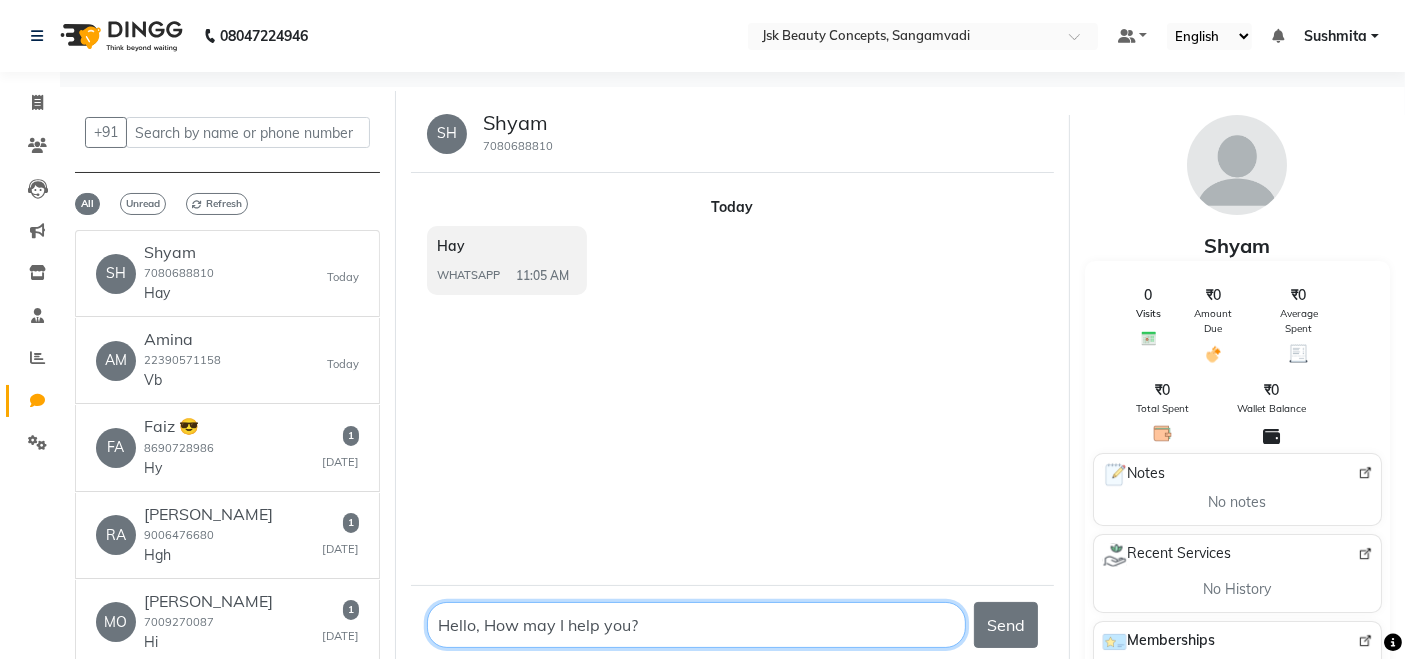 drag, startPoint x: 633, startPoint y: 629, endPoint x: 437, endPoint y: 619, distance: 196.25494 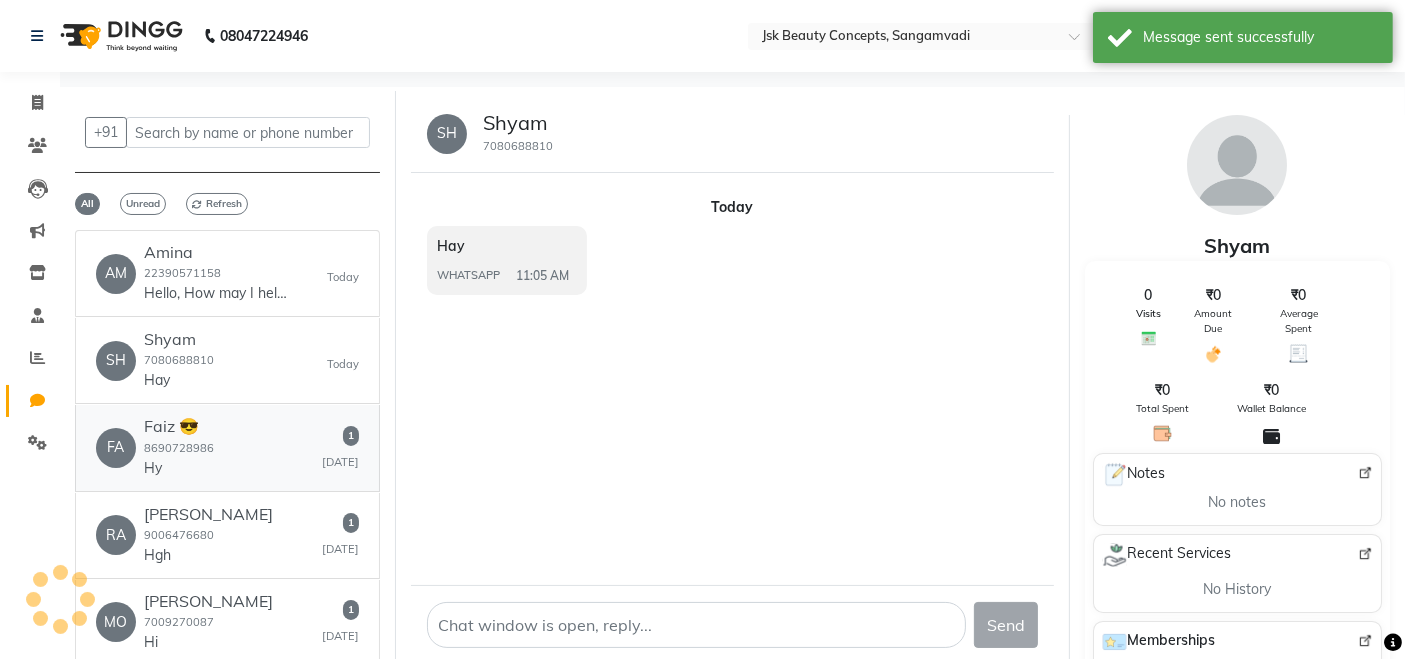 click on "Faiz 😎  8690728986  Hy" 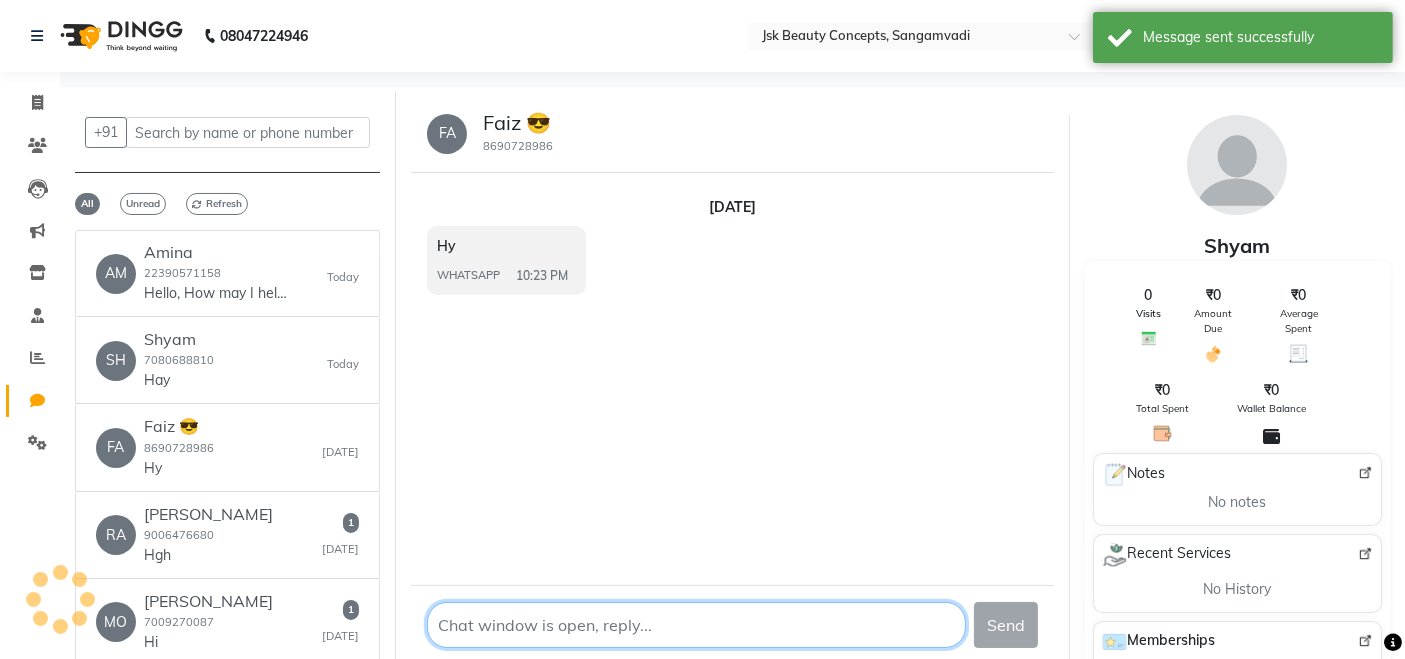click 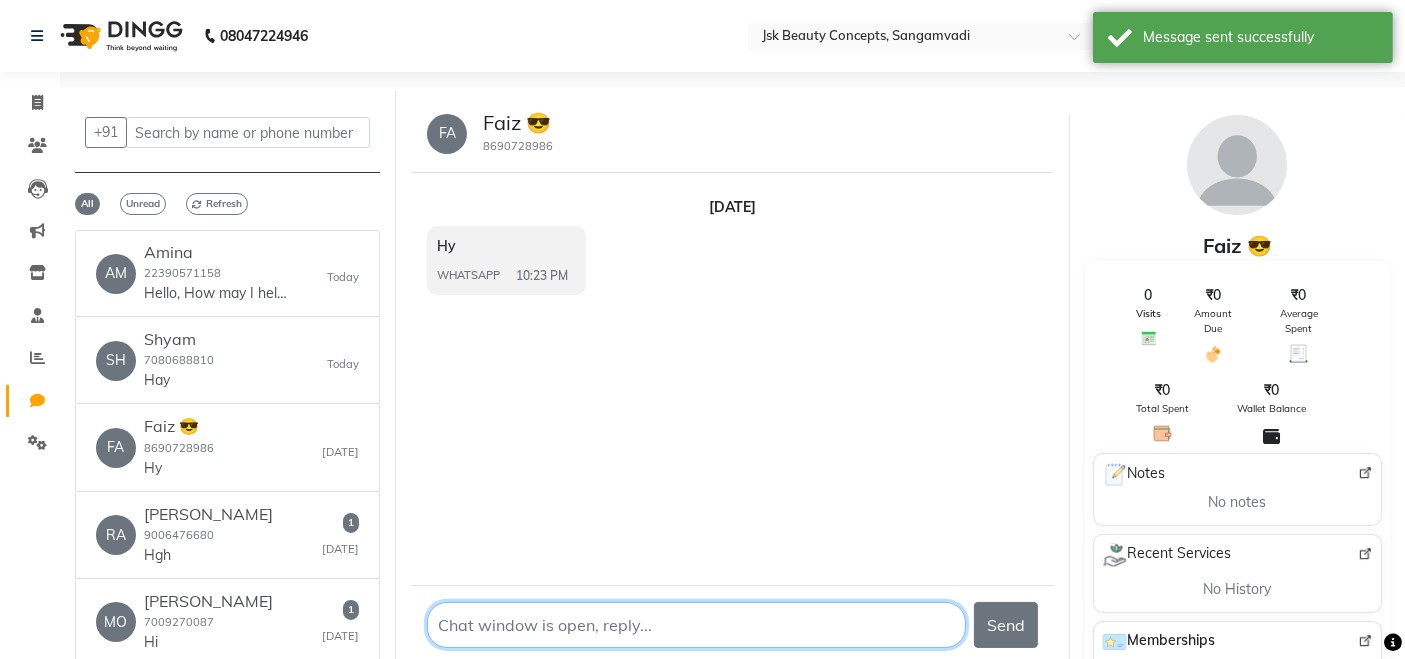 type on "Hello, How may I help you?" 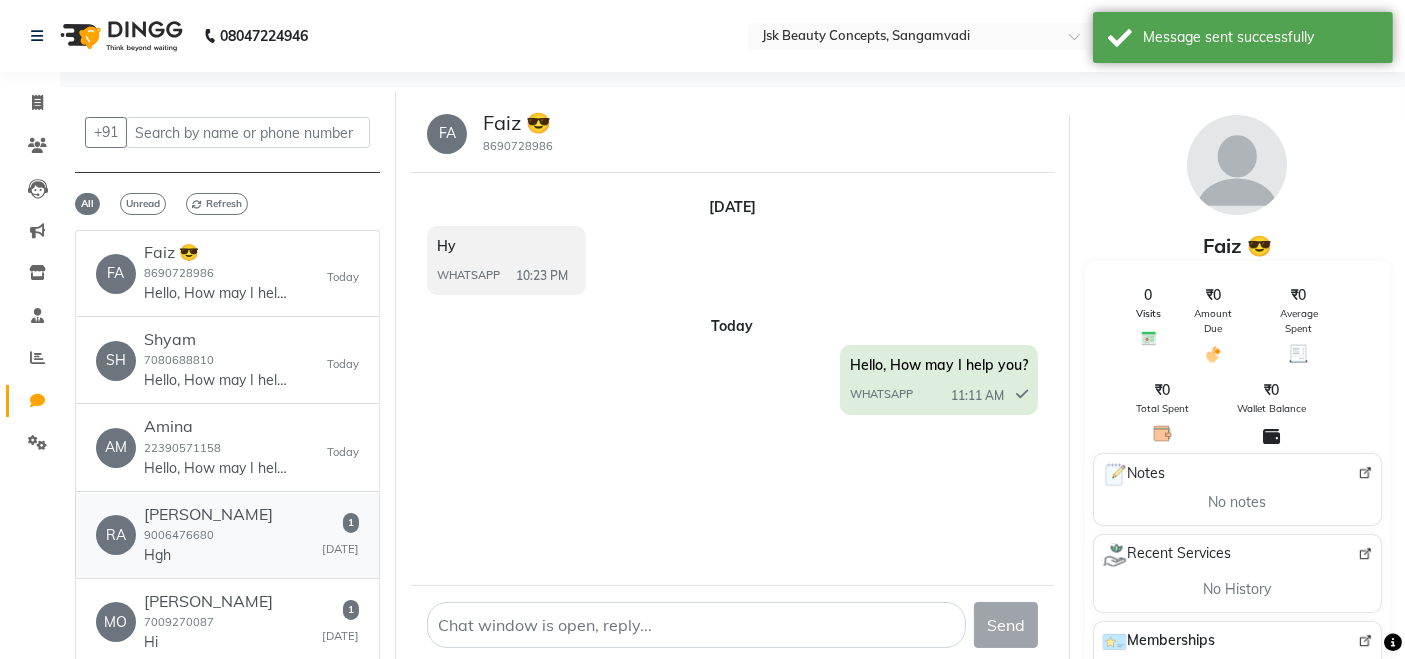 click on "[PERSON_NAME]" 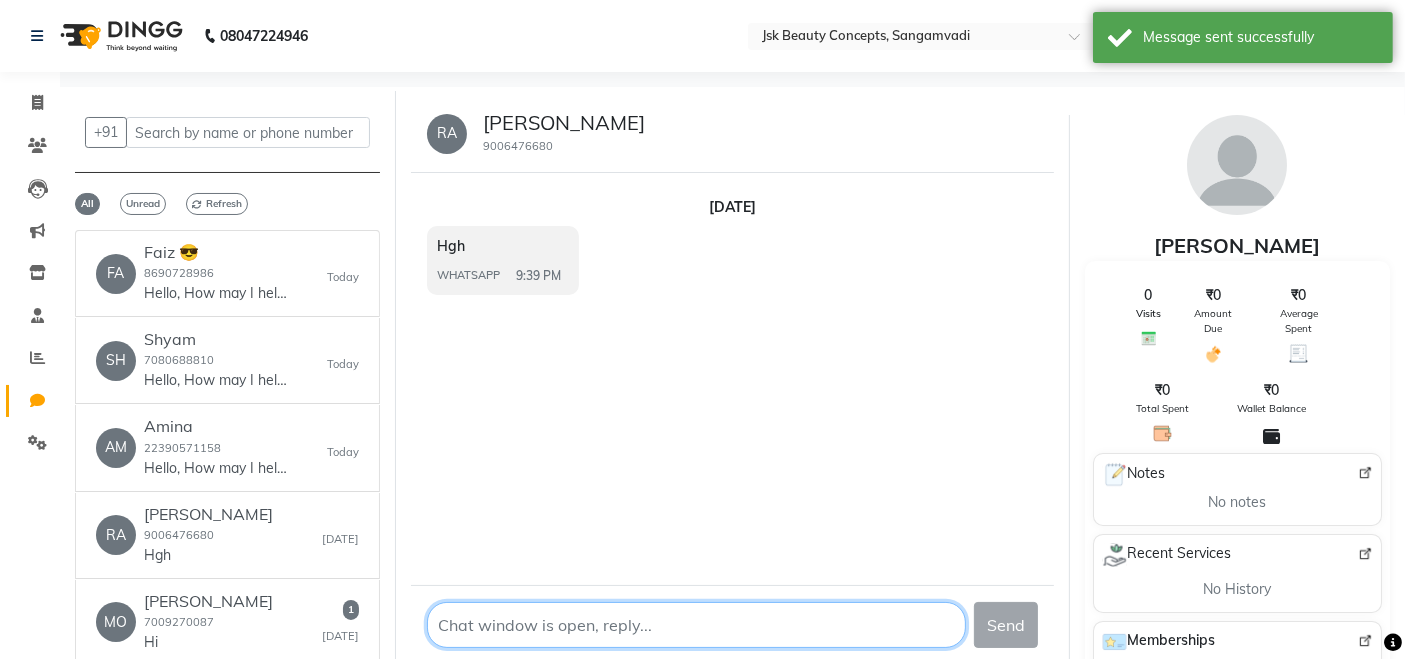 click 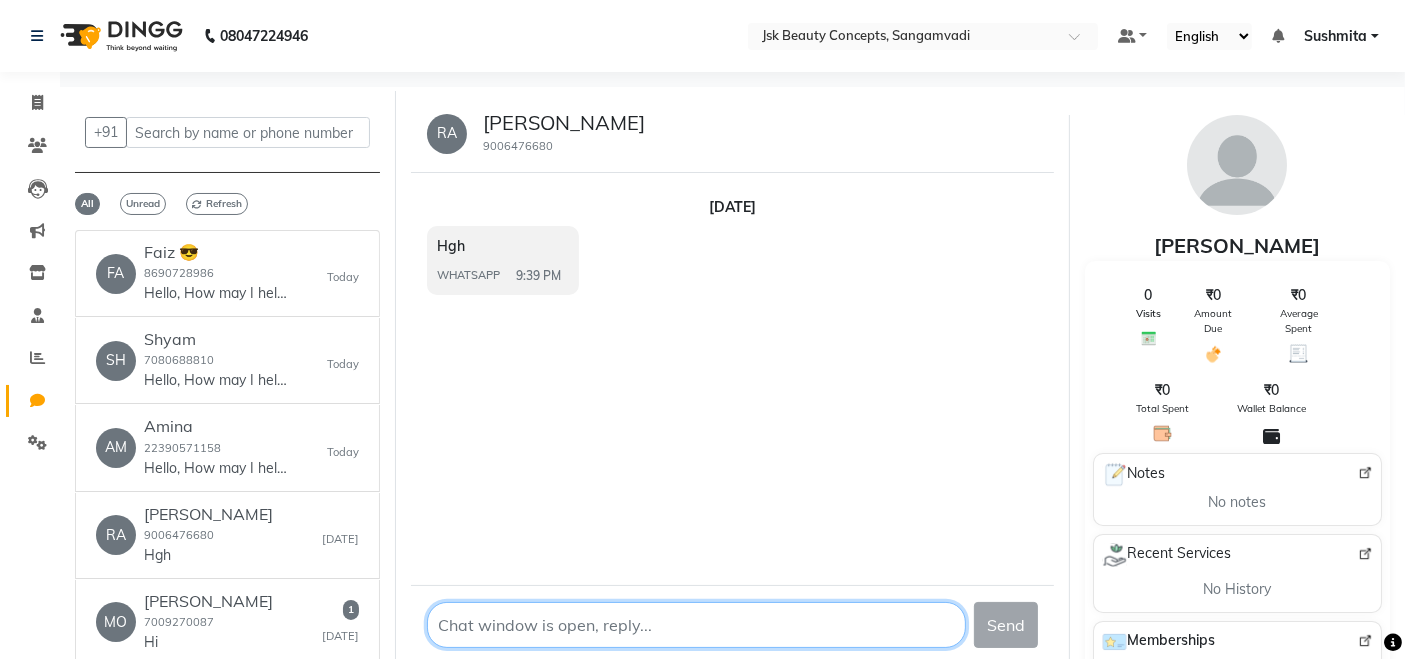 paste on "Hello, How may I help you?" 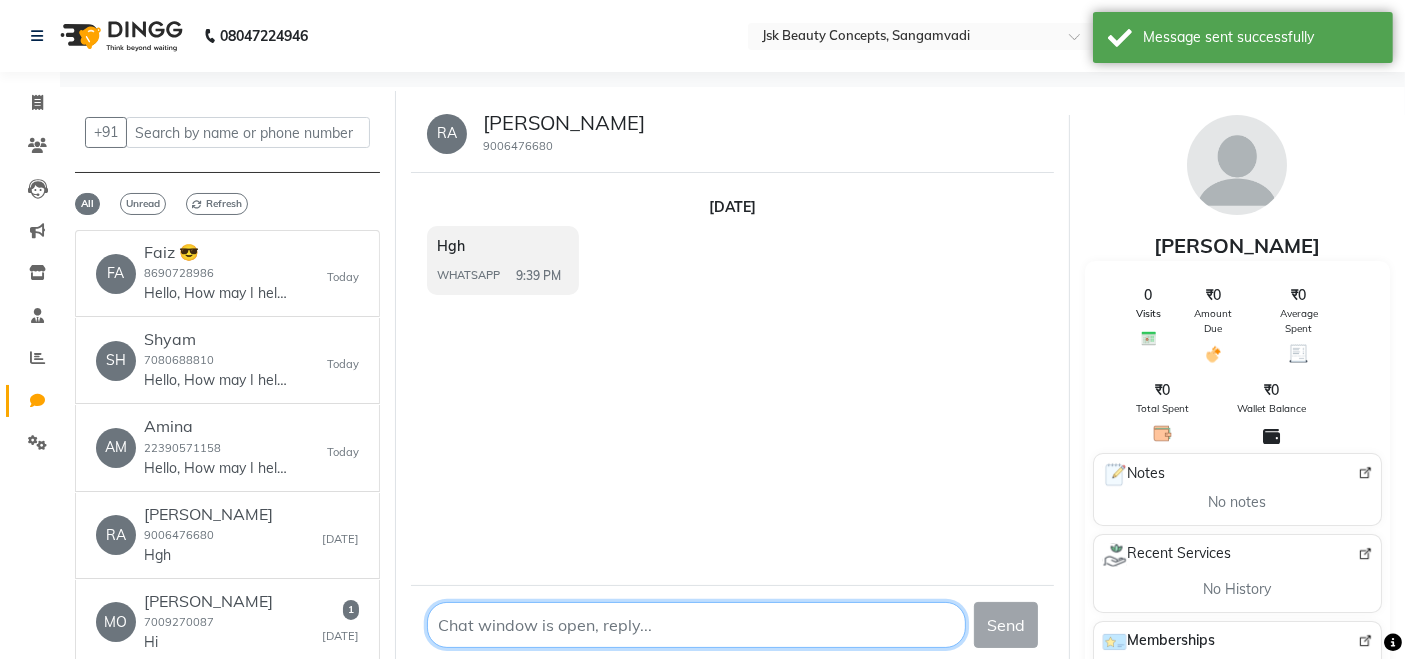 type on "Hello, How may I help you?" 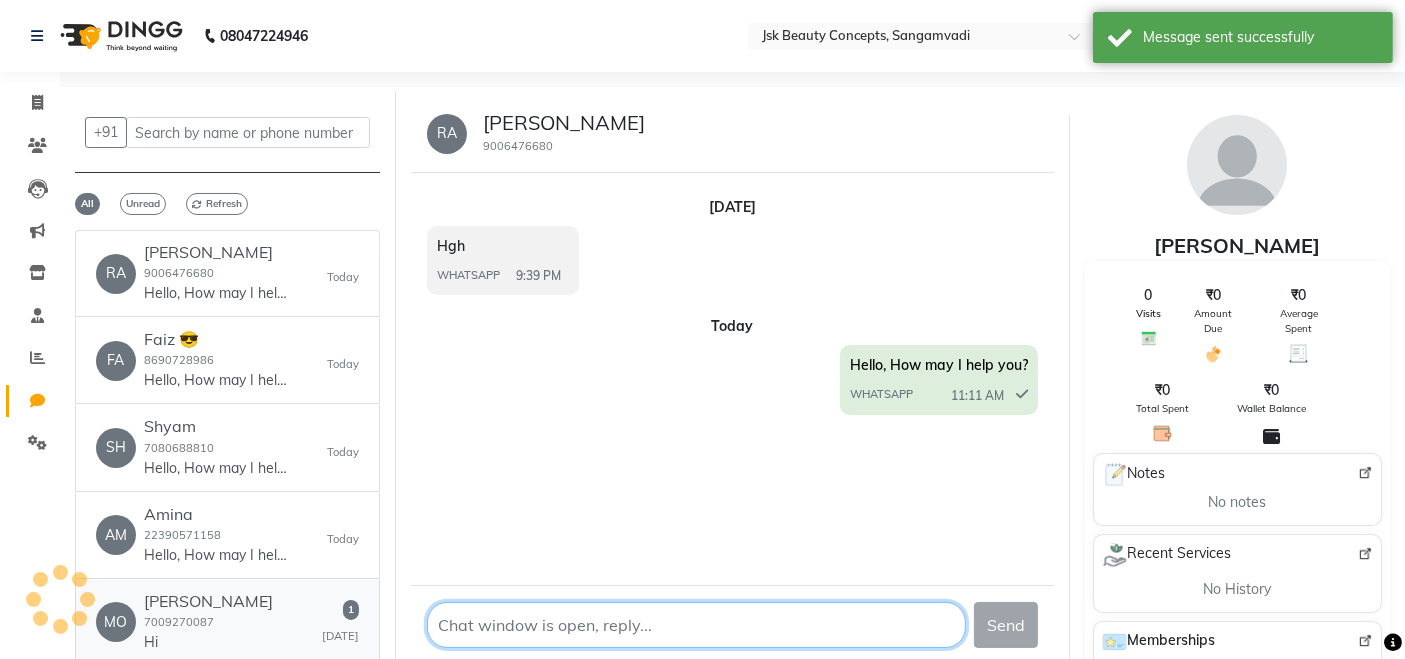 scroll, scrollTop: 112, scrollLeft: 0, axis: vertical 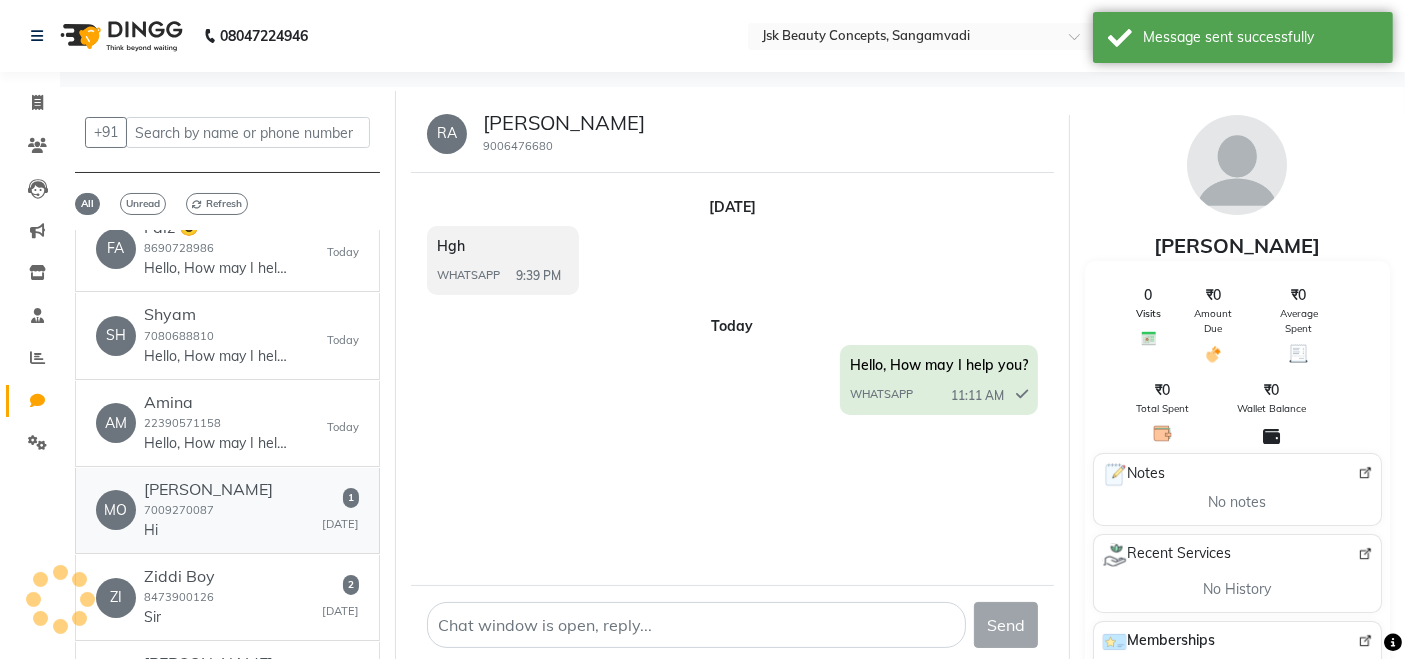 click on "MO   [PERSON_NAME]  7009270087  Hi   1   [DATE]" 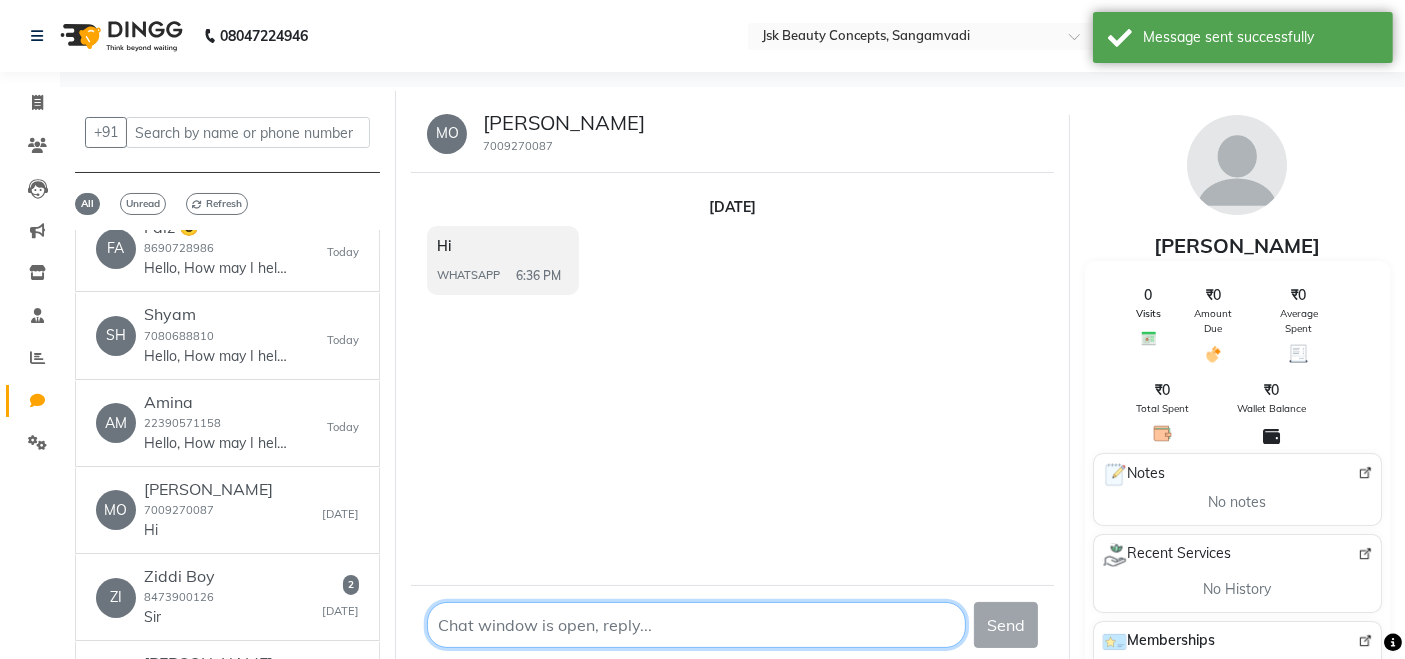 click 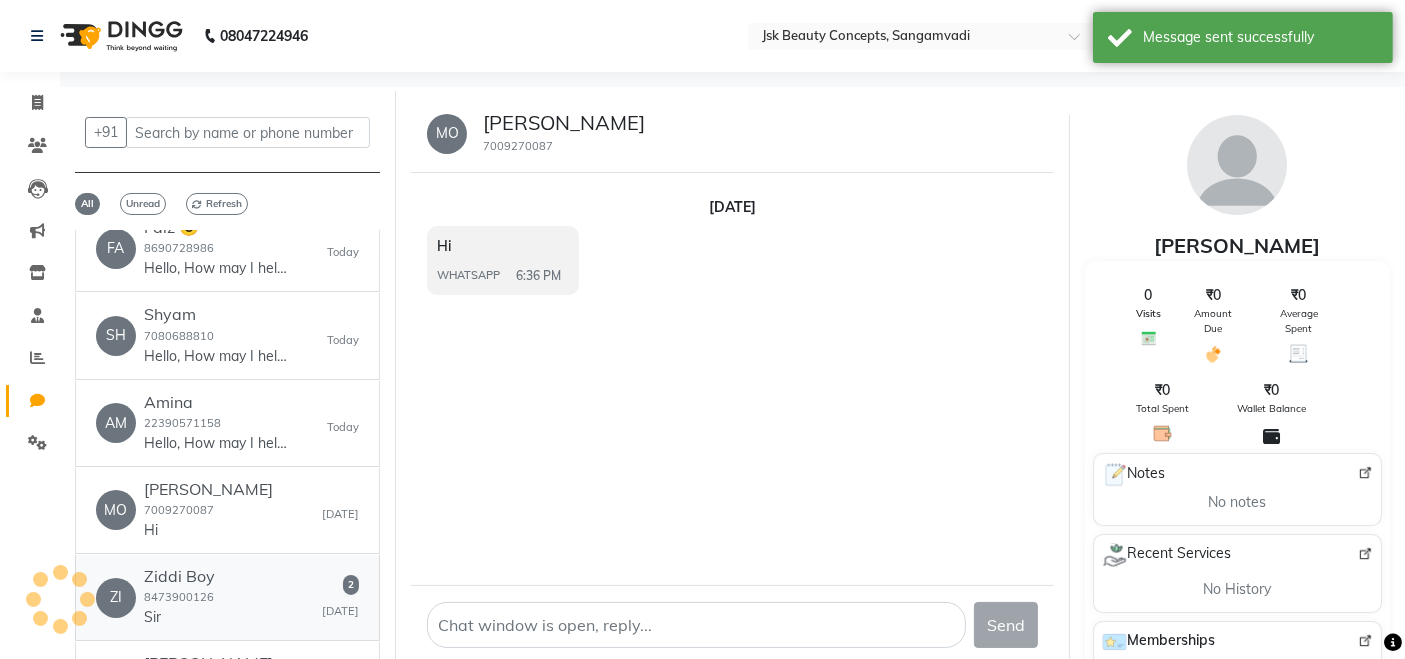click on "ZI   Ziddi Boy  8473900126  Sir   2   [DATE]" 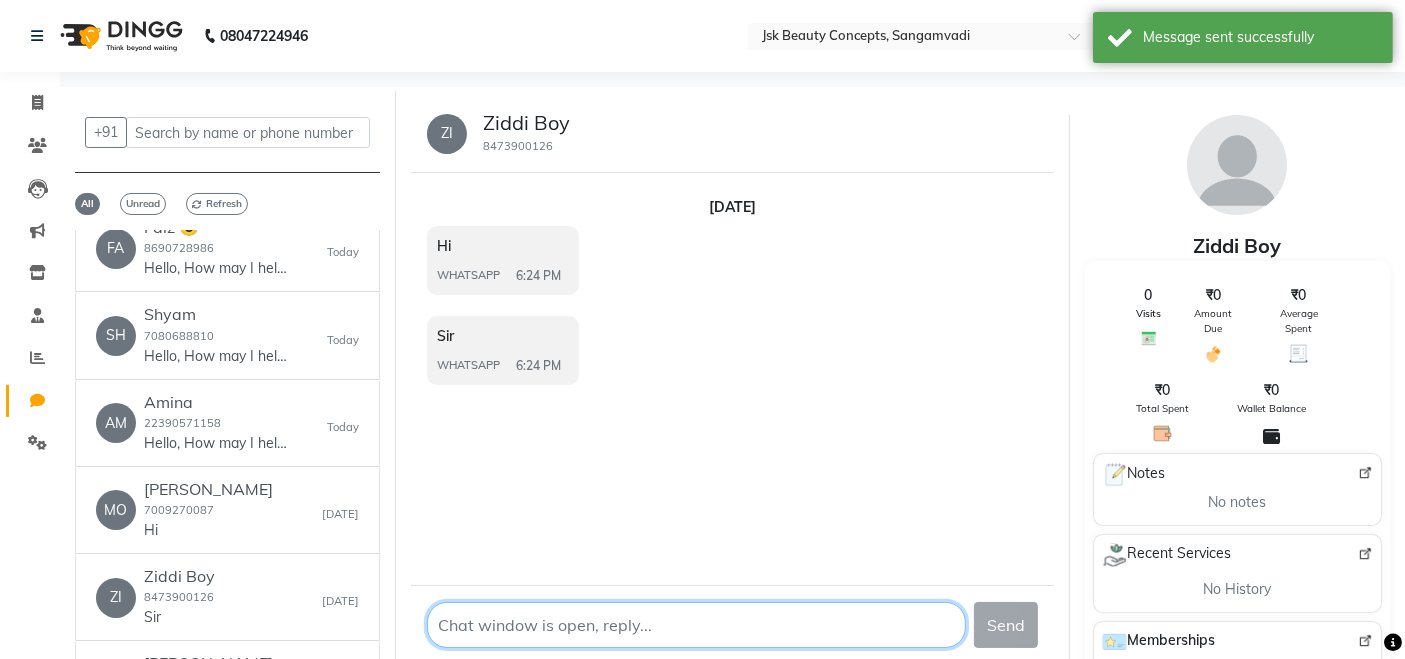click 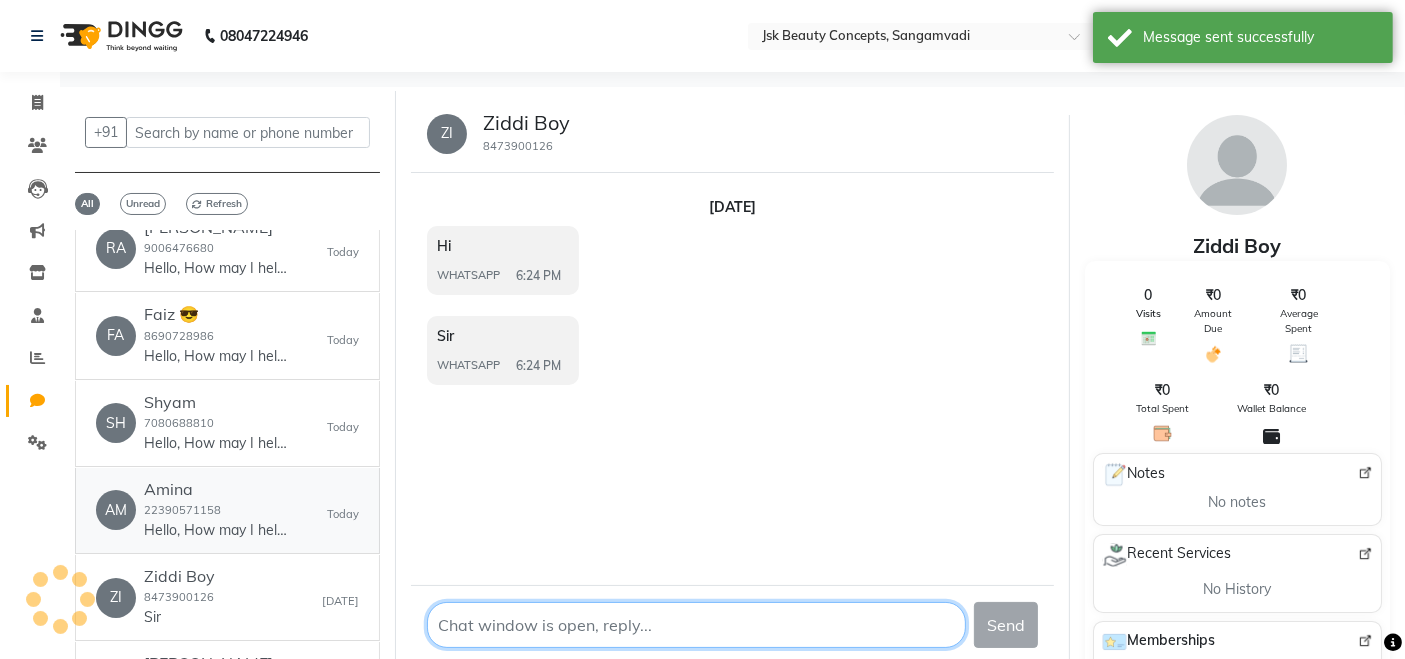 scroll, scrollTop: 14, scrollLeft: 0, axis: vertical 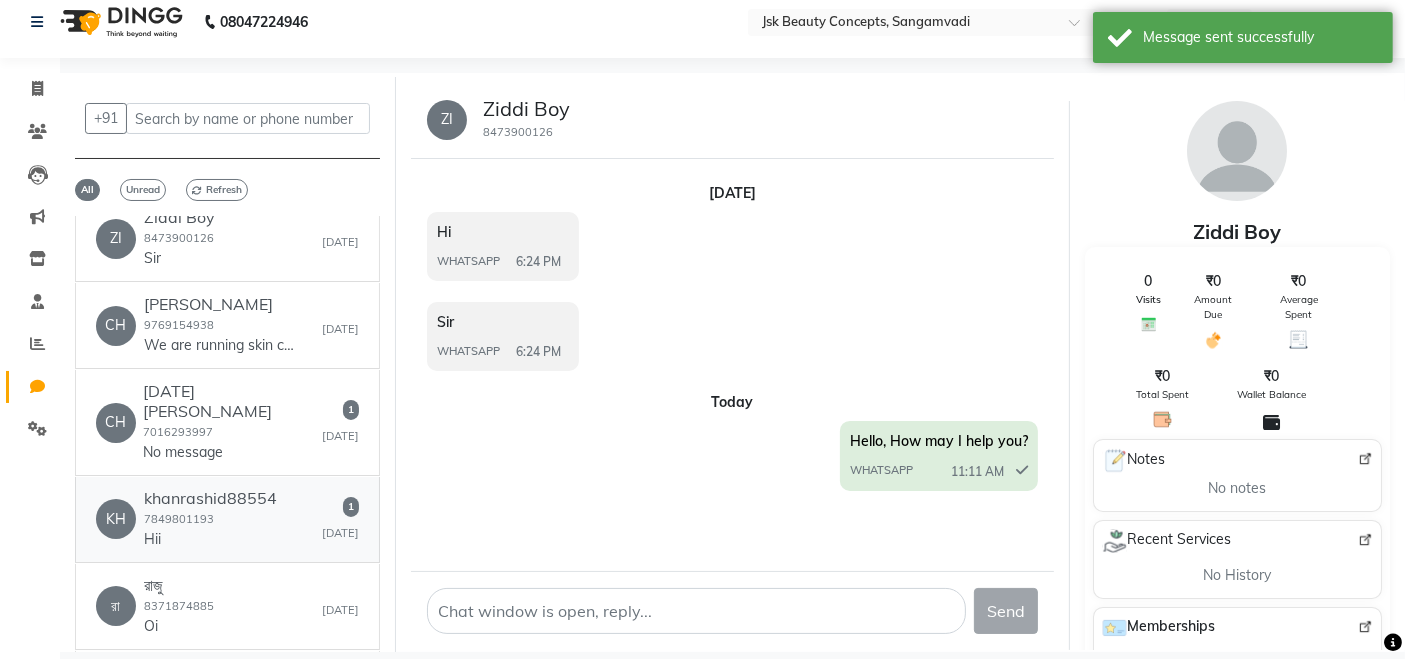 click on "7849801193" 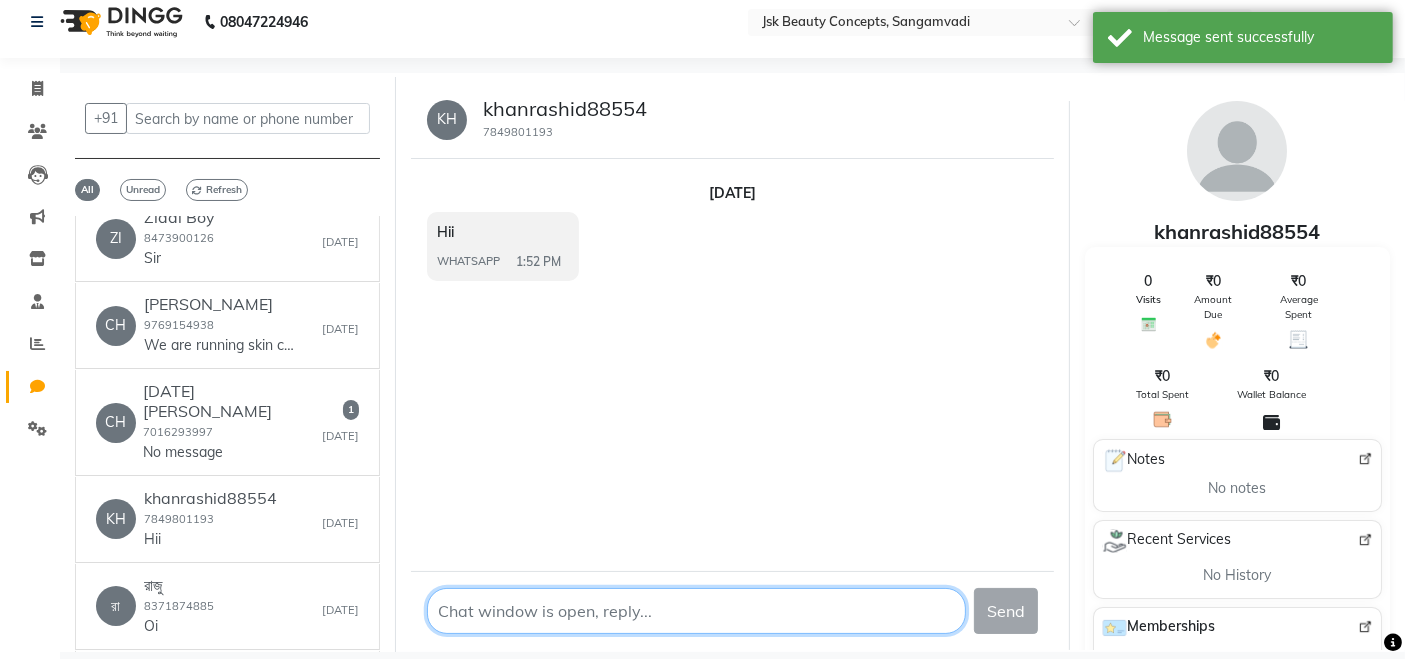 click 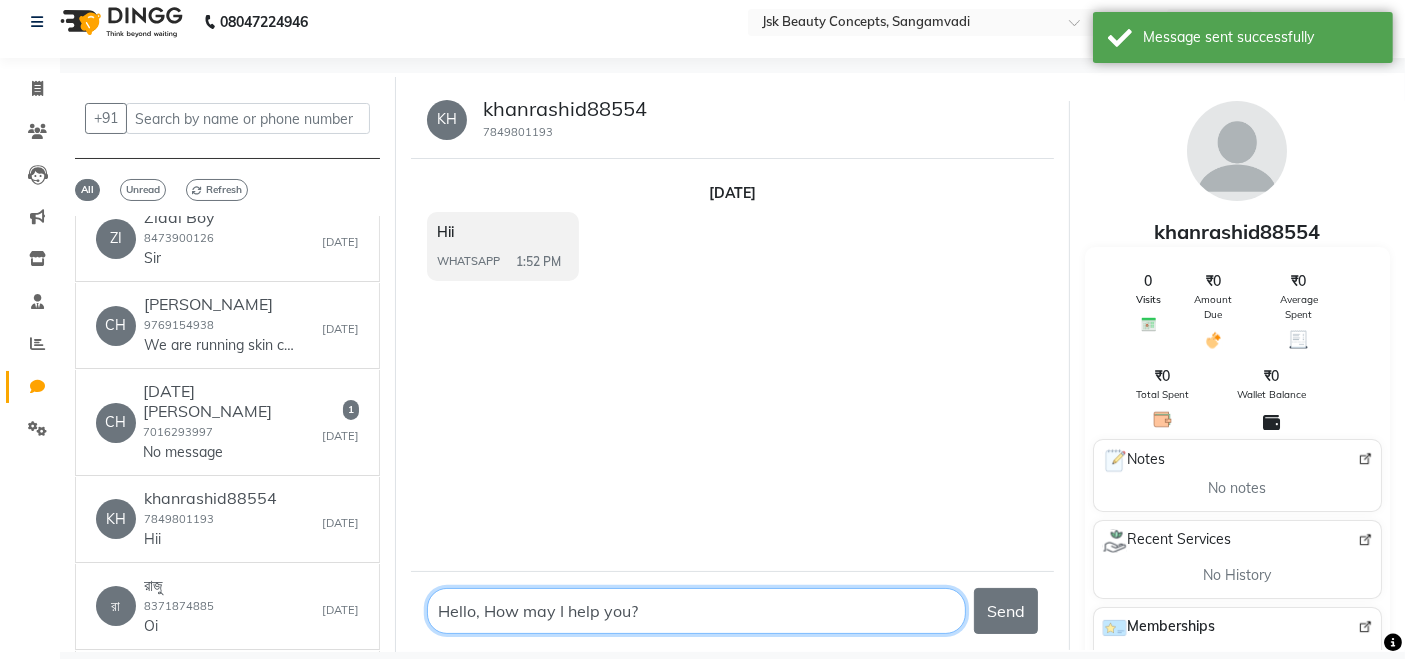 type 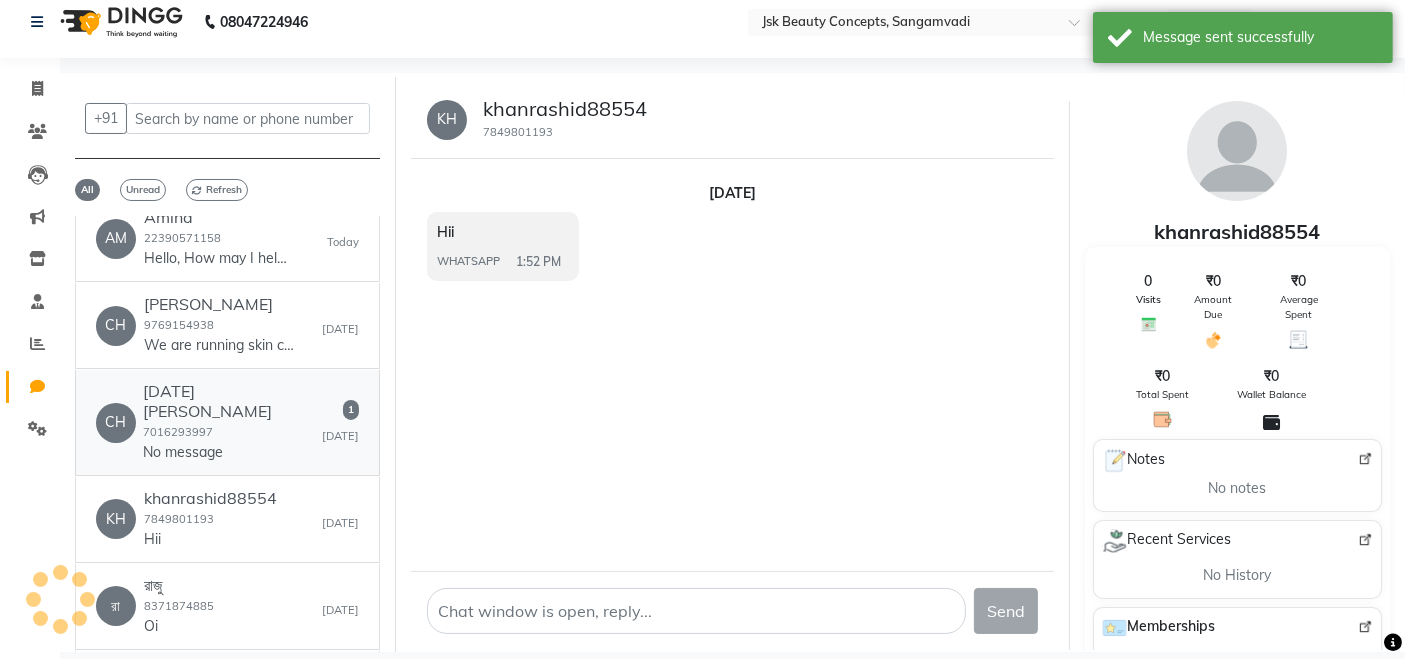 click on "No message" 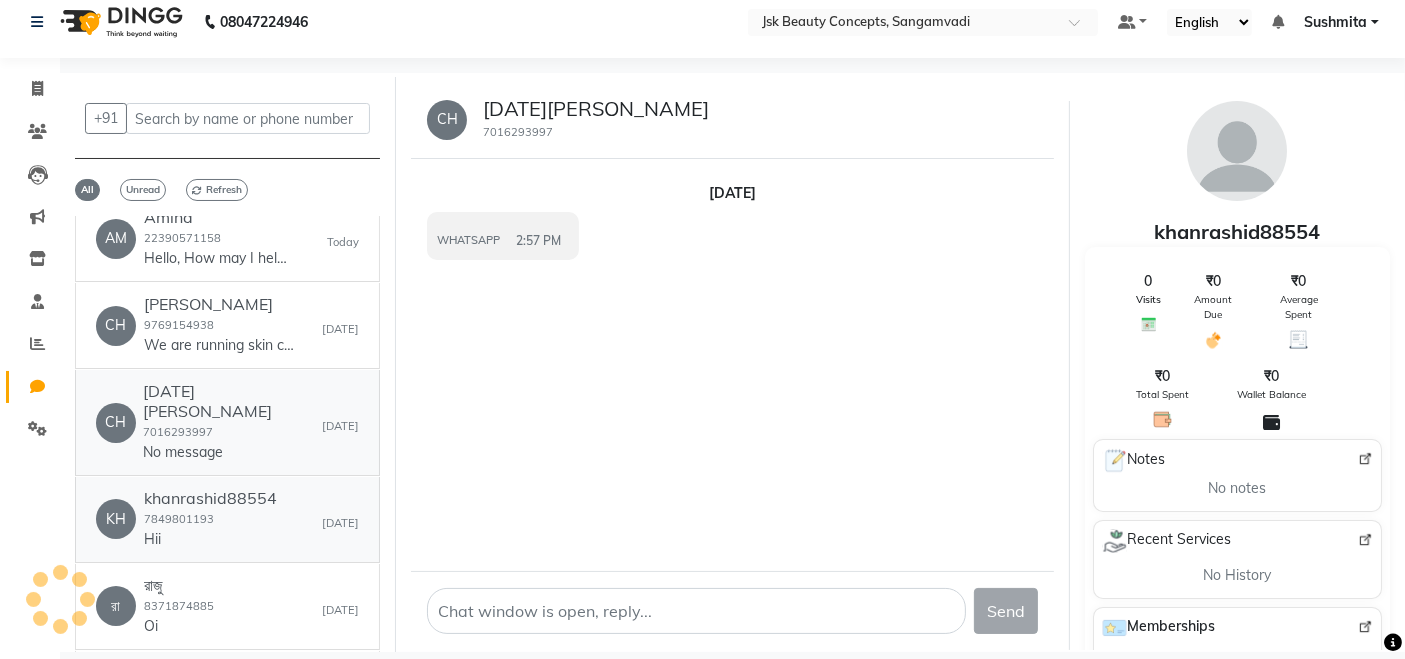 scroll, scrollTop: 0, scrollLeft: 0, axis: both 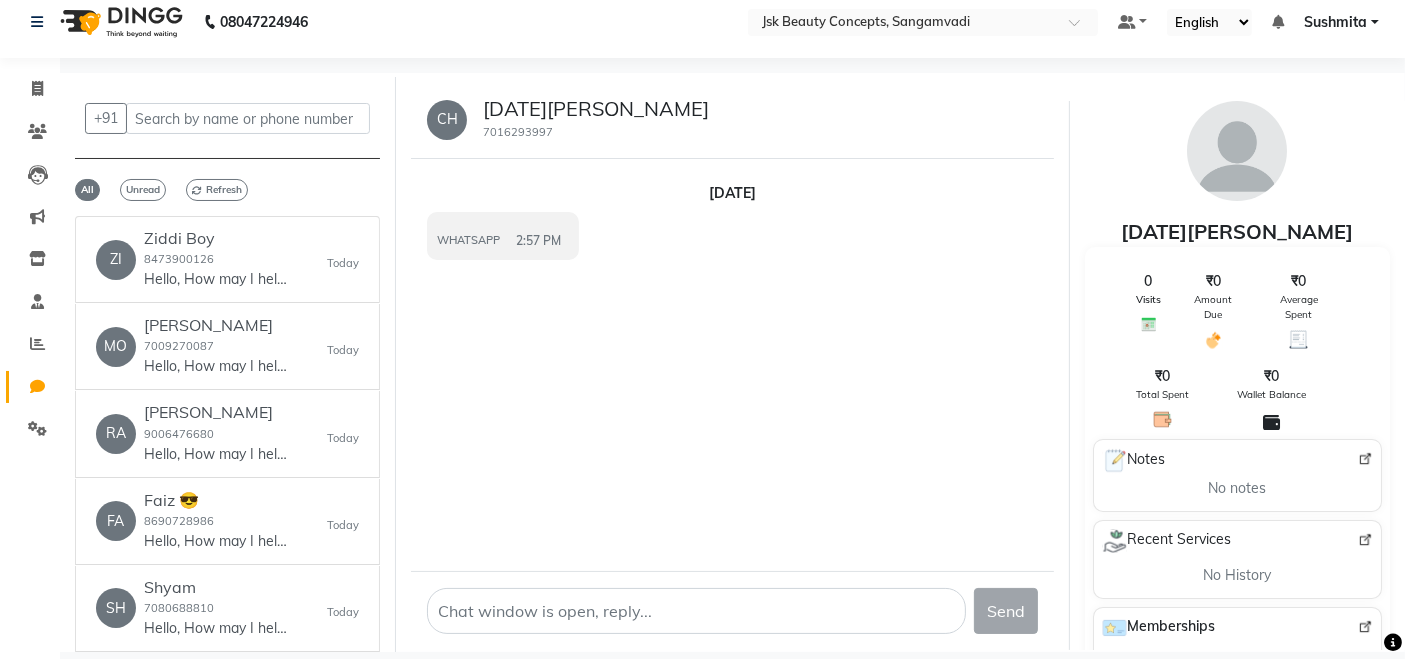 click on "[DATE] WHATSAPP  2:57 PM" 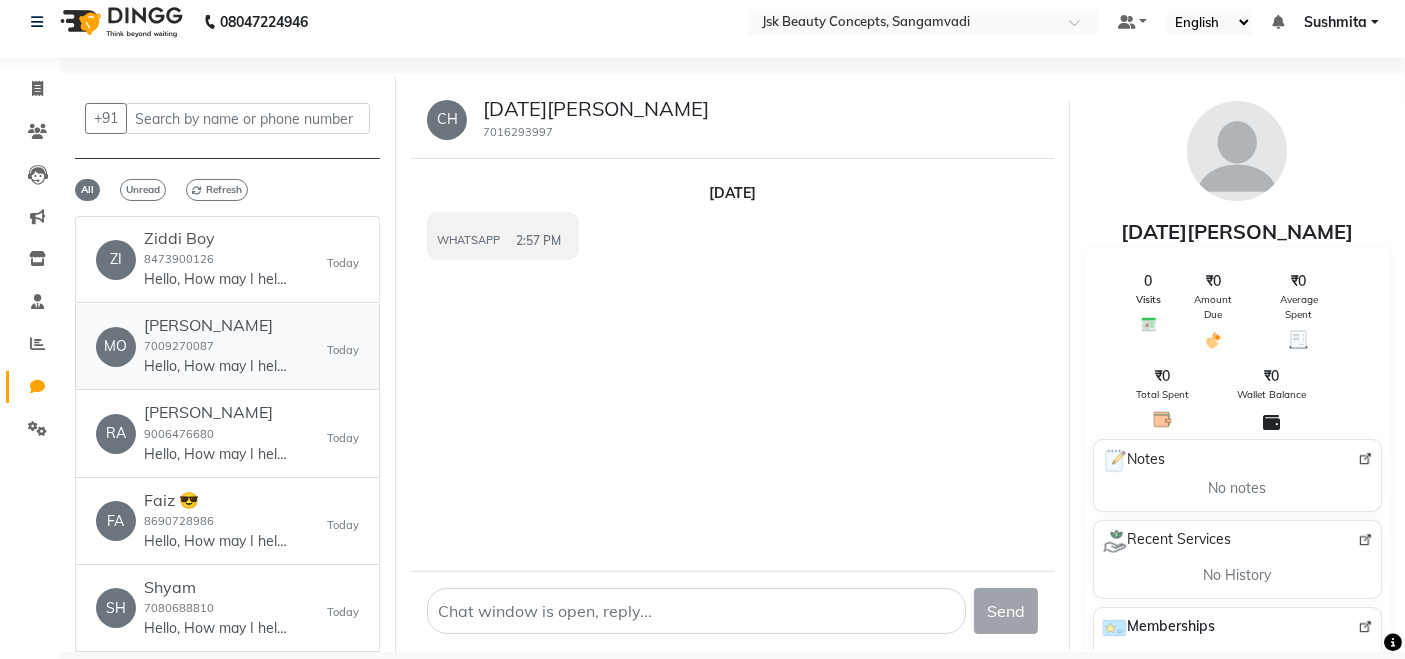 scroll, scrollTop: 14, scrollLeft: 0, axis: vertical 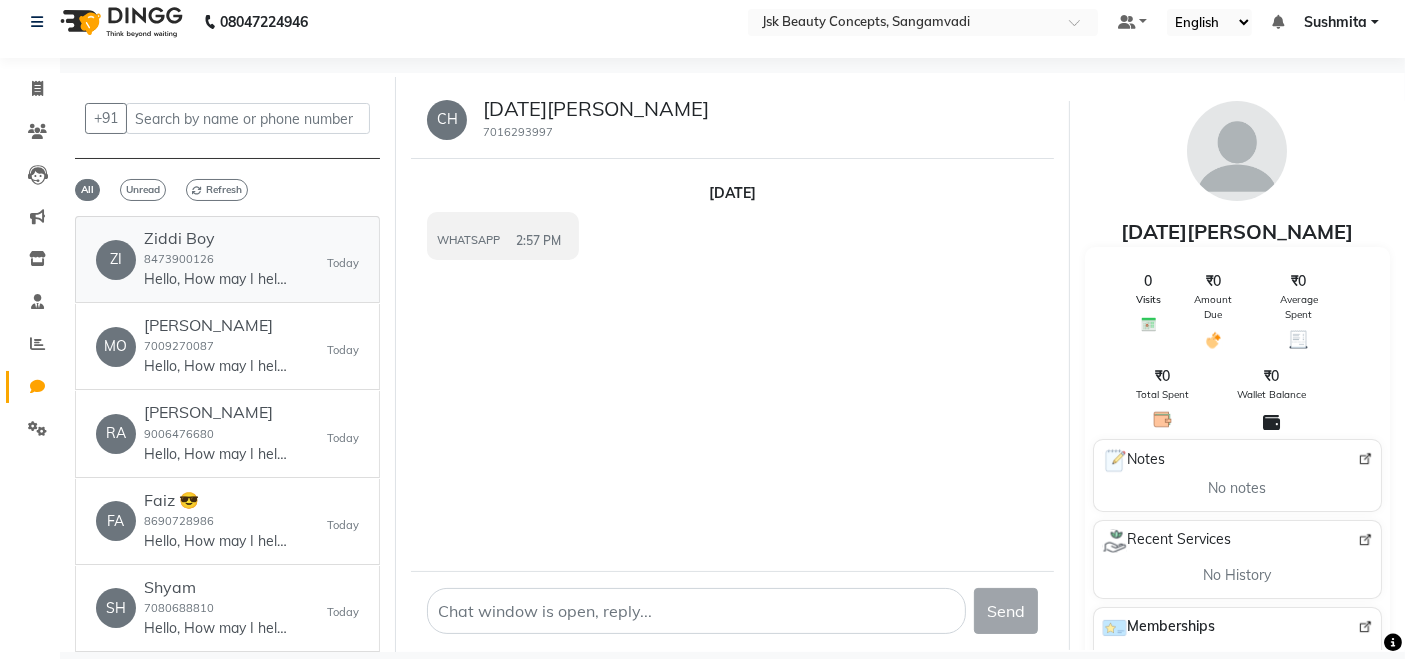 click on "8473900126" 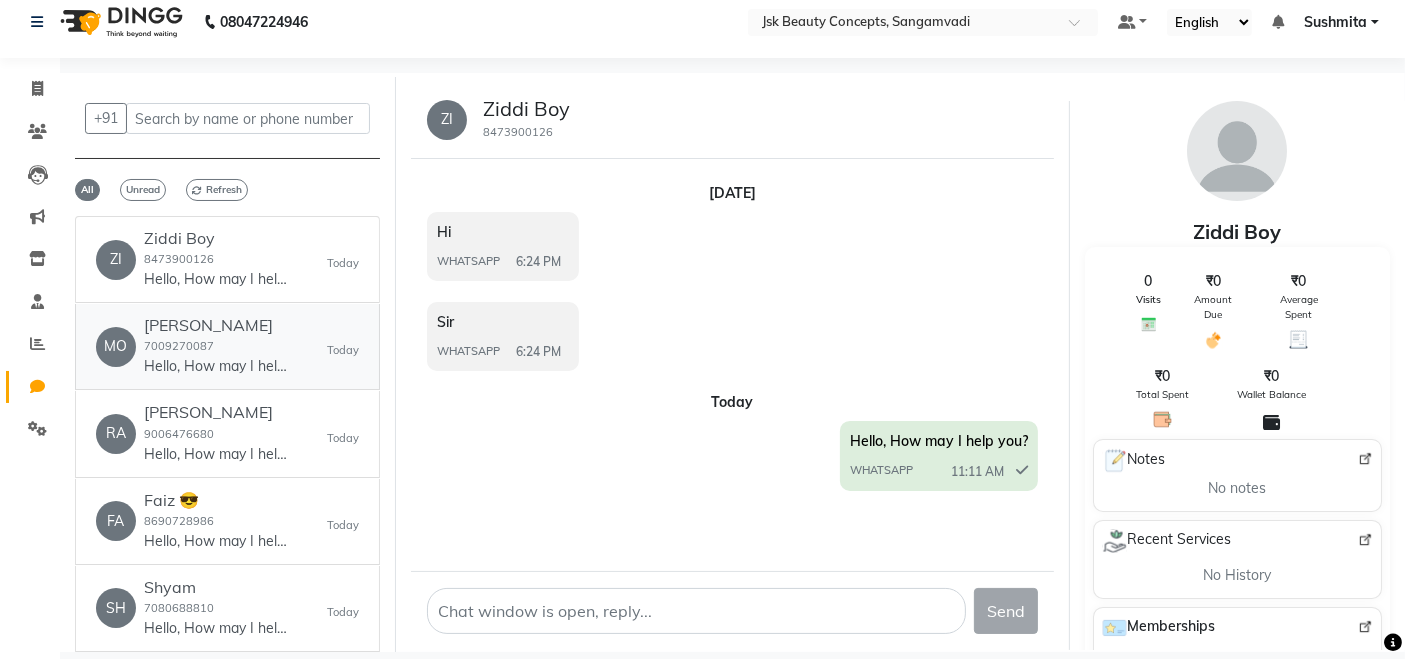 drag, startPoint x: 186, startPoint y: 351, endPoint x: 198, endPoint y: 351, distance: 12 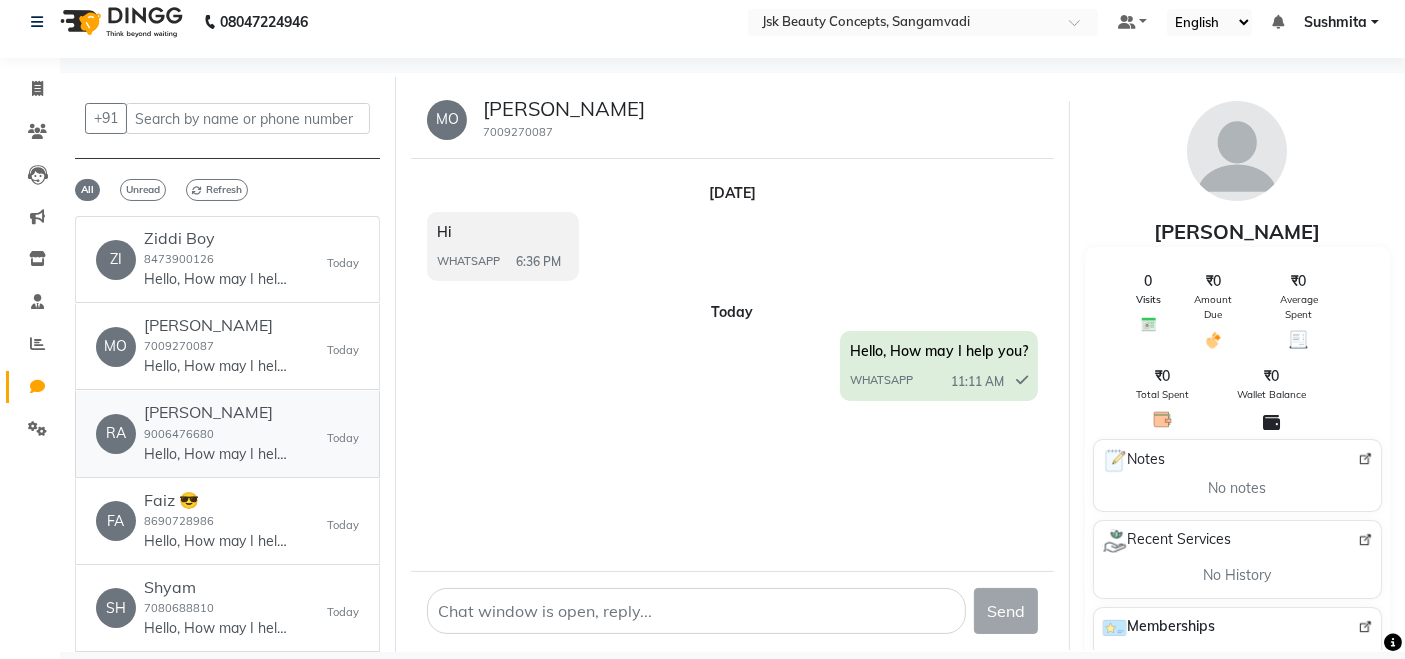 click on "Hello, How may I help you?" 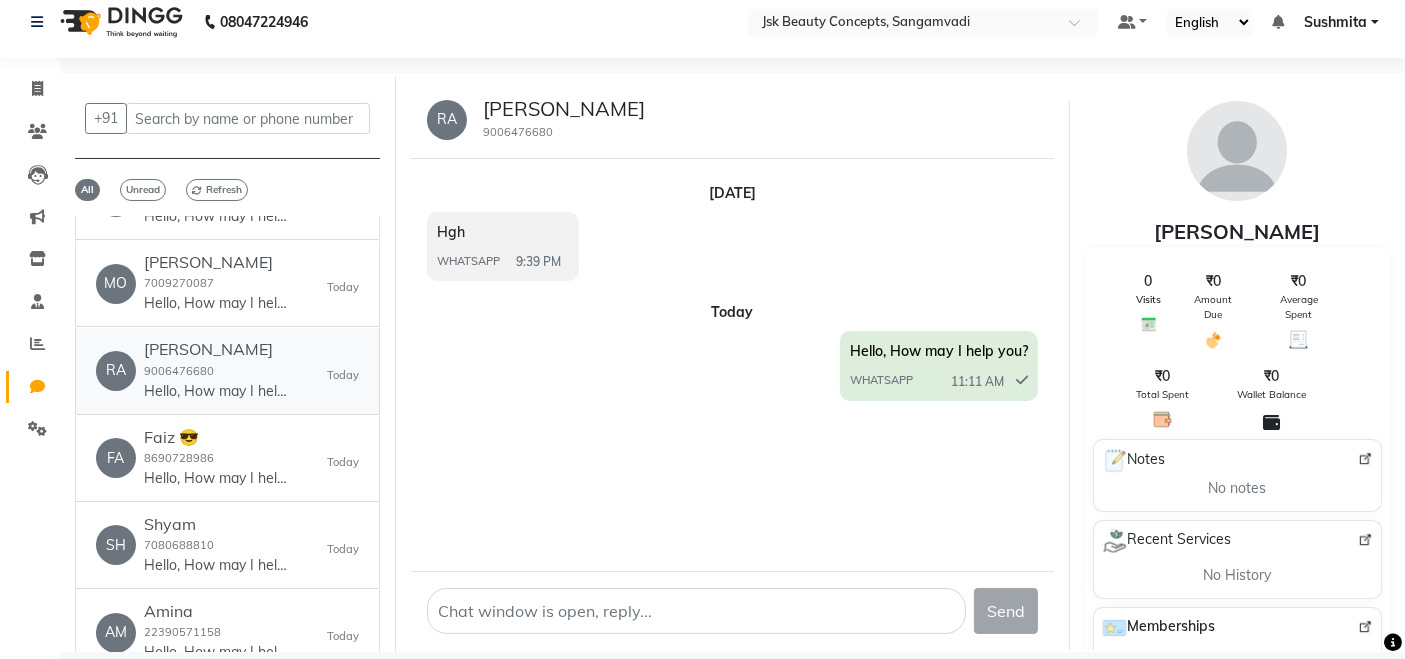 scroll, scrollTop: 94, scrollLeft: 0, axis: vertical 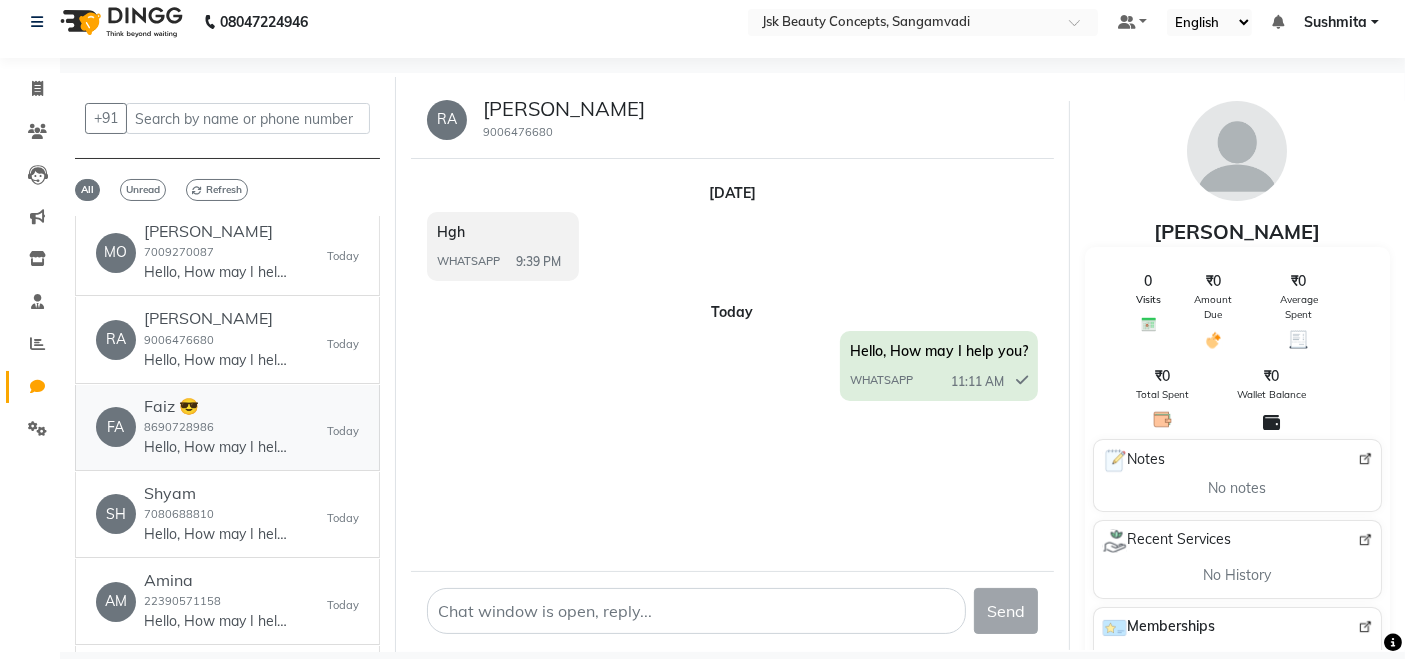 click on "8690728986" 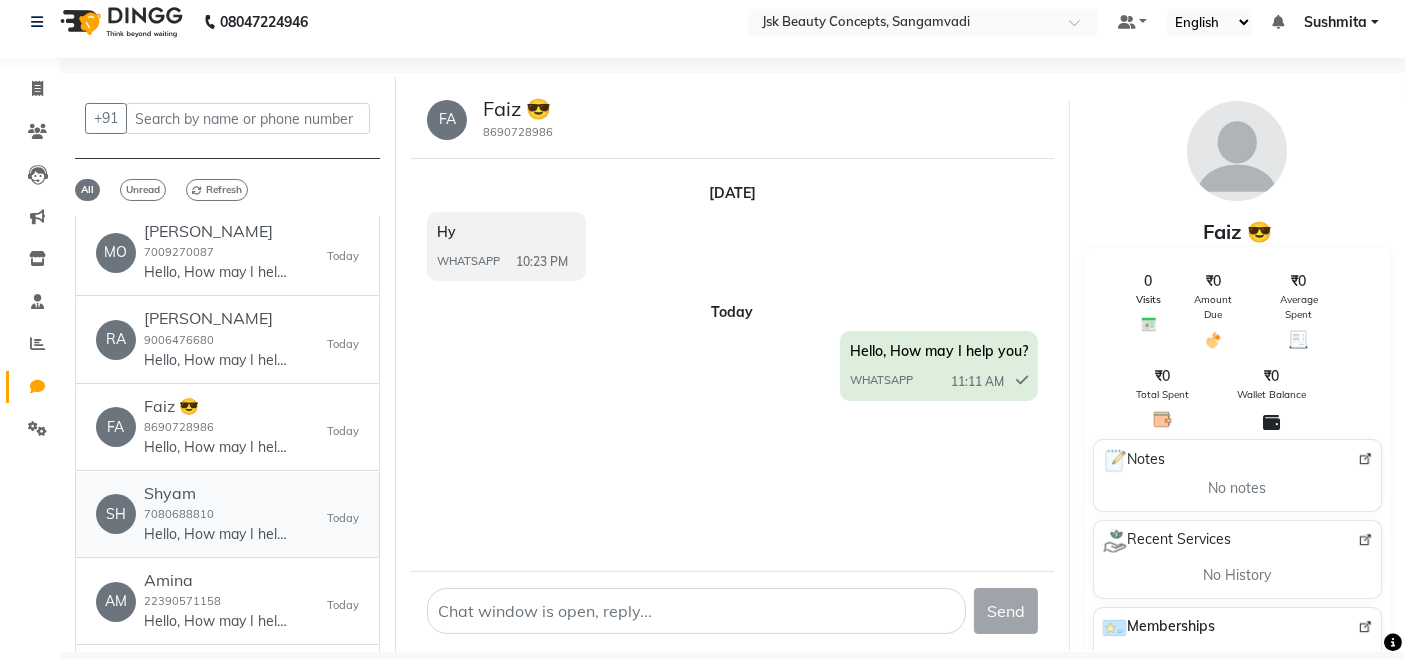 click on "Shyam  7080688810  Hello, How may I help you?" 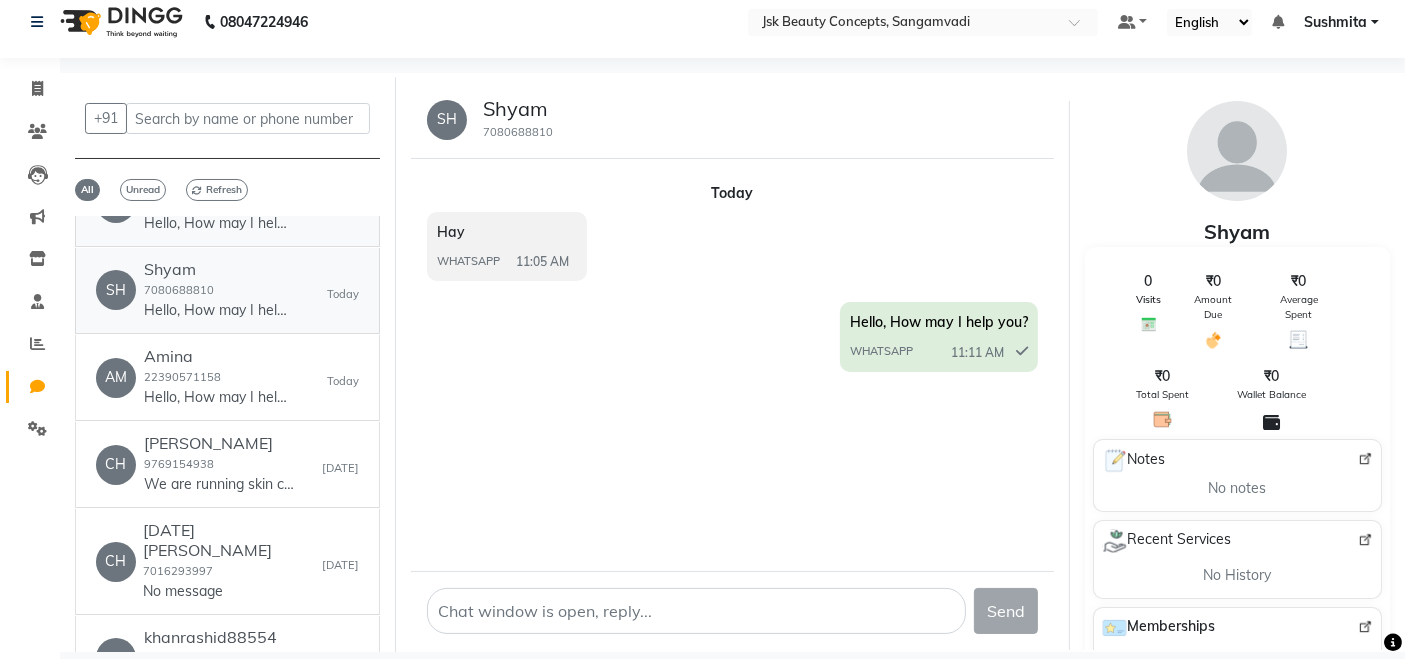 scroll, scrollTop: 345, scrollLeft: 0, axis: vertical 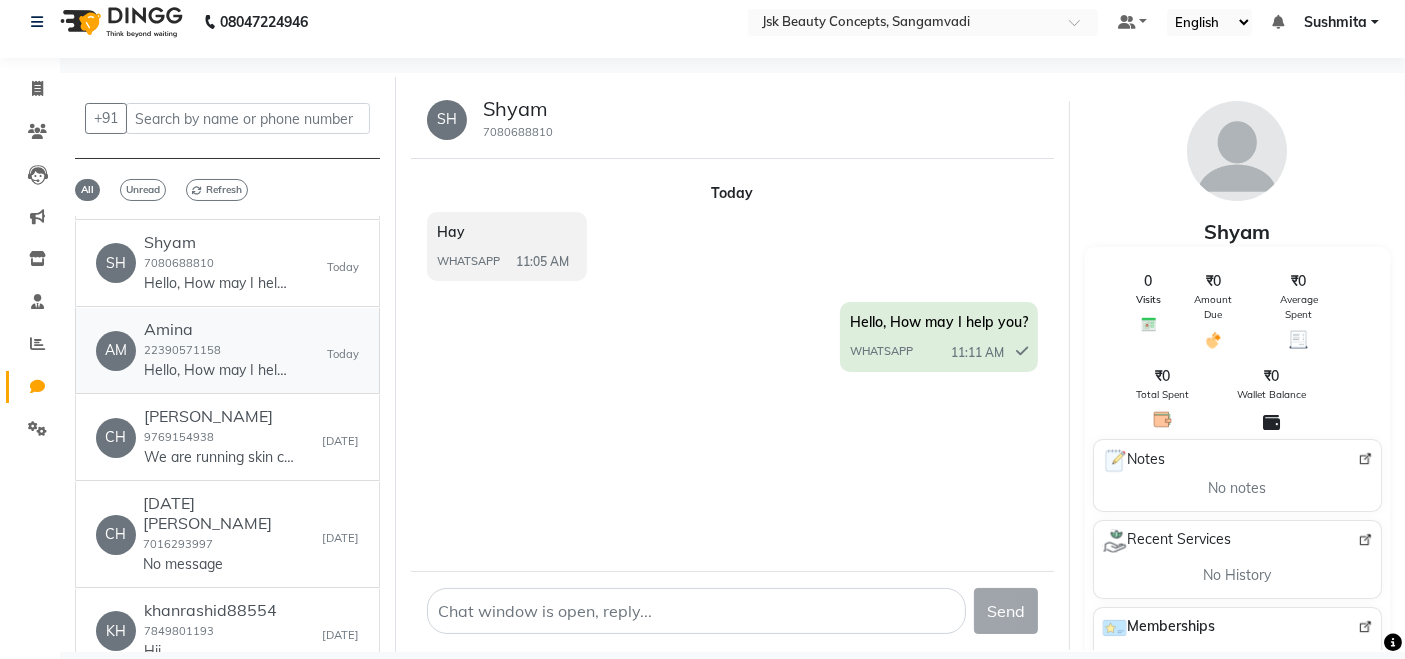 click on "22390571158" 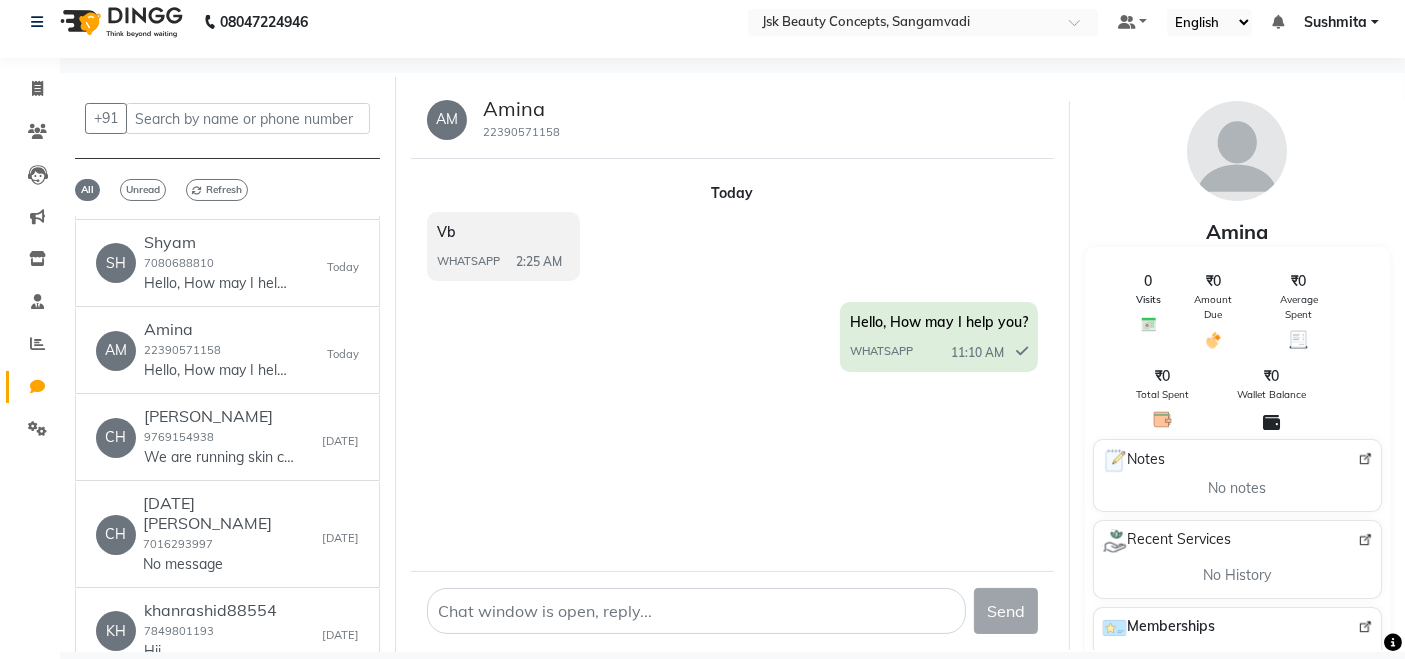 click on "Vb WHATSAPP  2:25 AM" 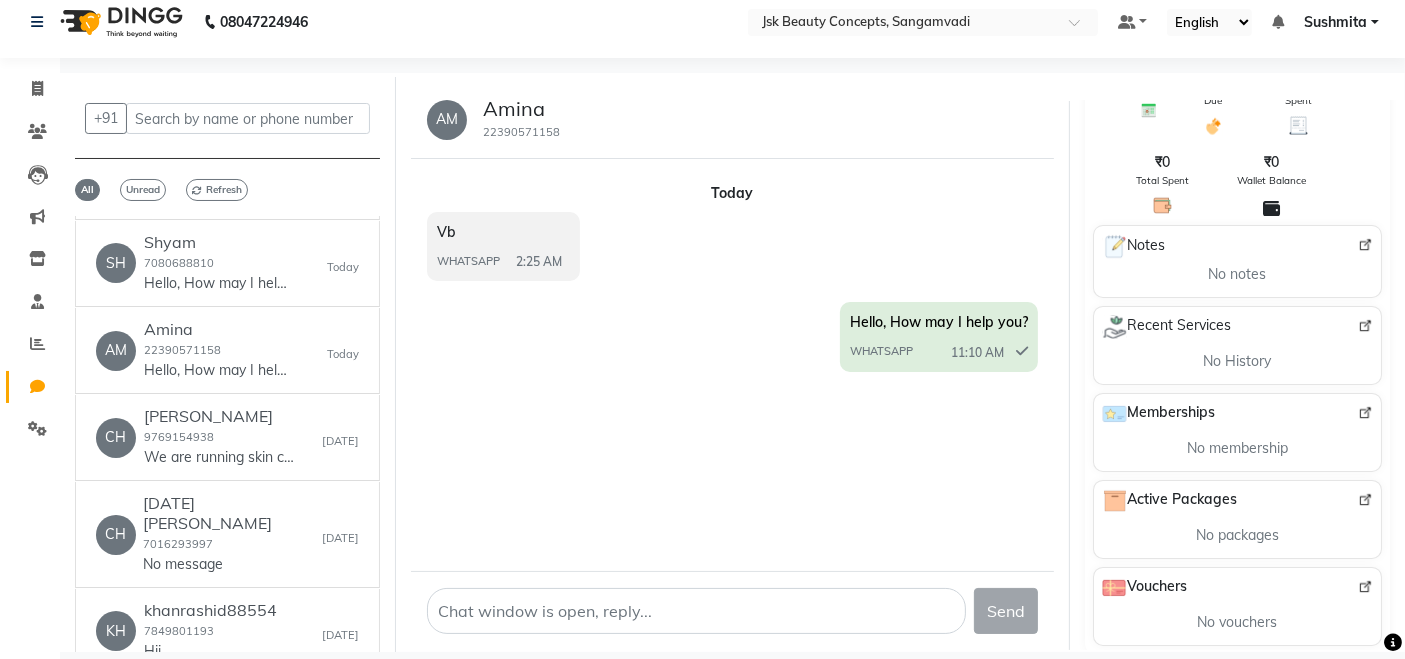 scroll, scrollTop: 0, scrollLeft: 0, axis: both 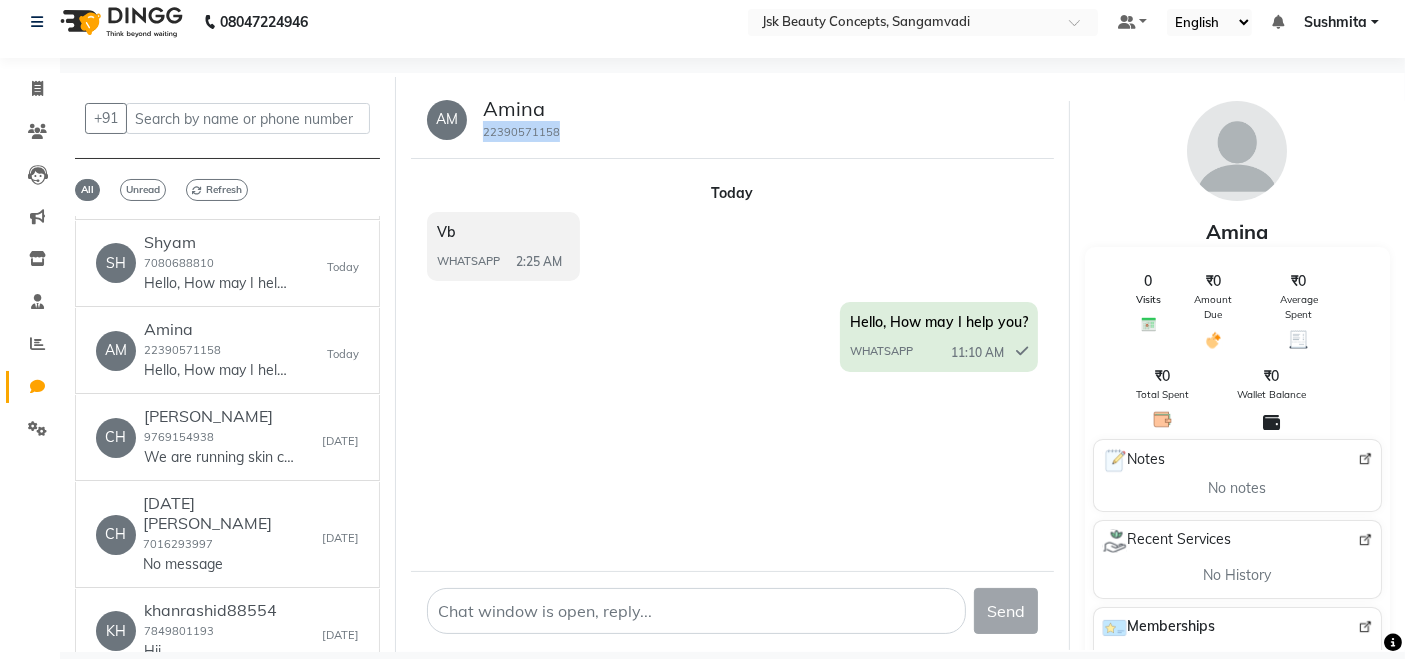 drag, startPoint x: 535, startPoint y: 121, endPoint x: 464, endPoint y: 146, distance: 75.272835 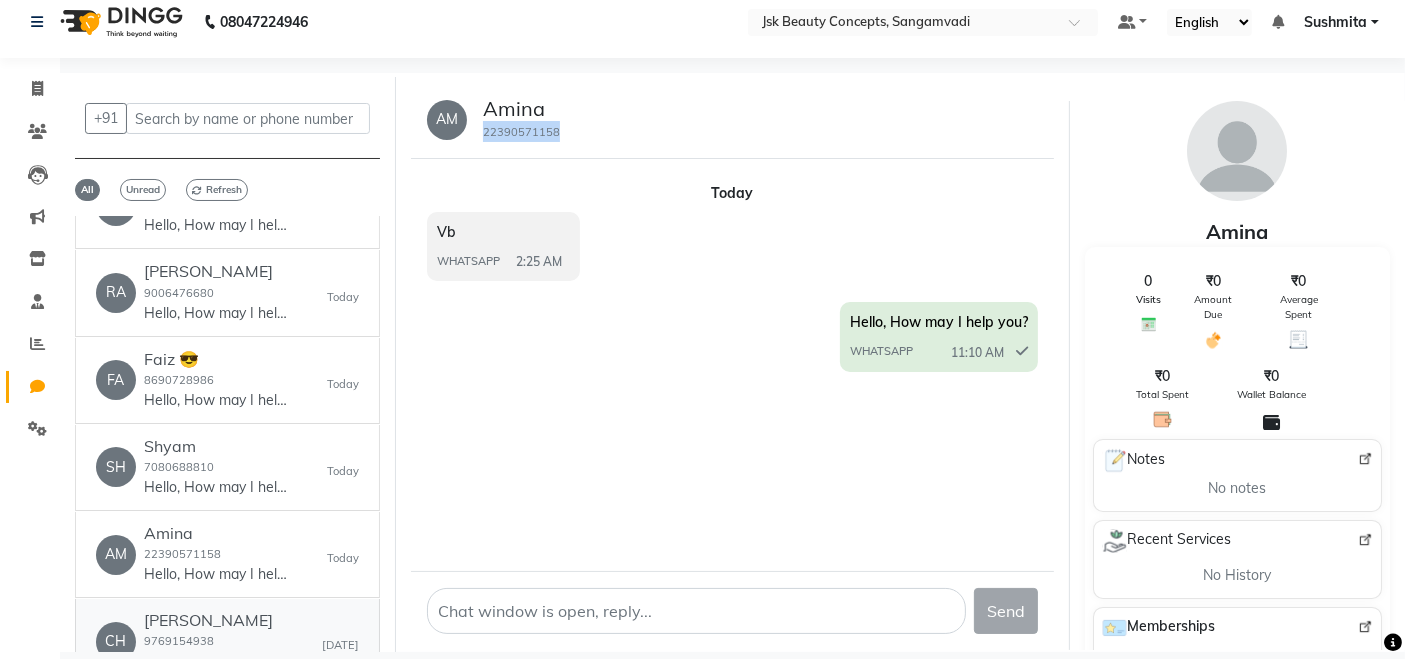 scroll, scrollTop: 0, scrollLeft: 0, axis: both 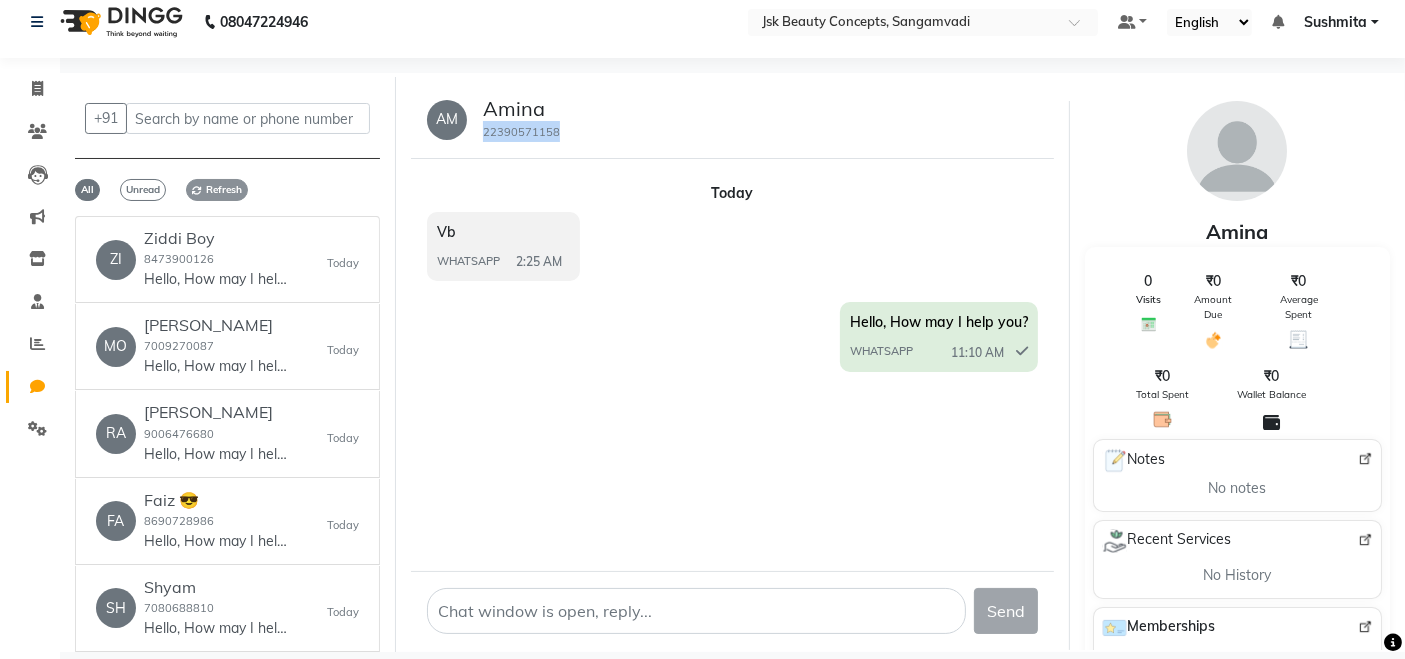 click on "Refresh" 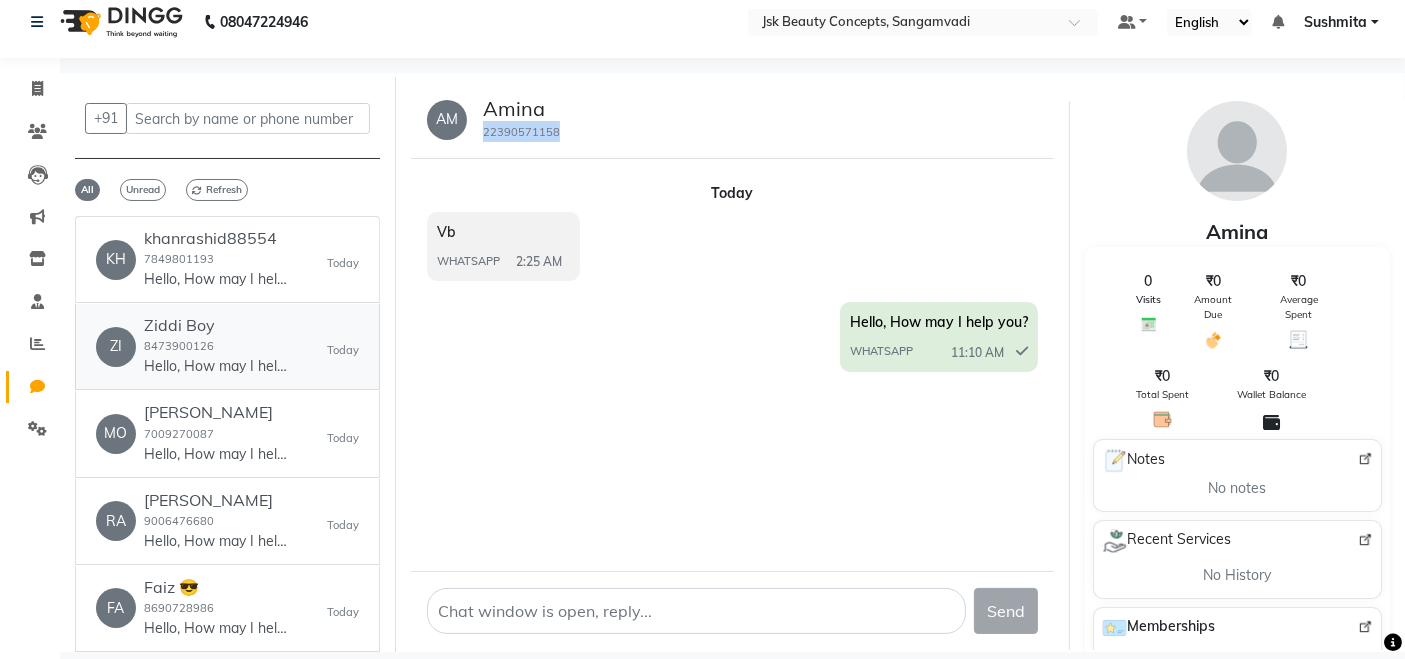 scroll, scrollTop: 0, scrollLeft: 0, axis: both 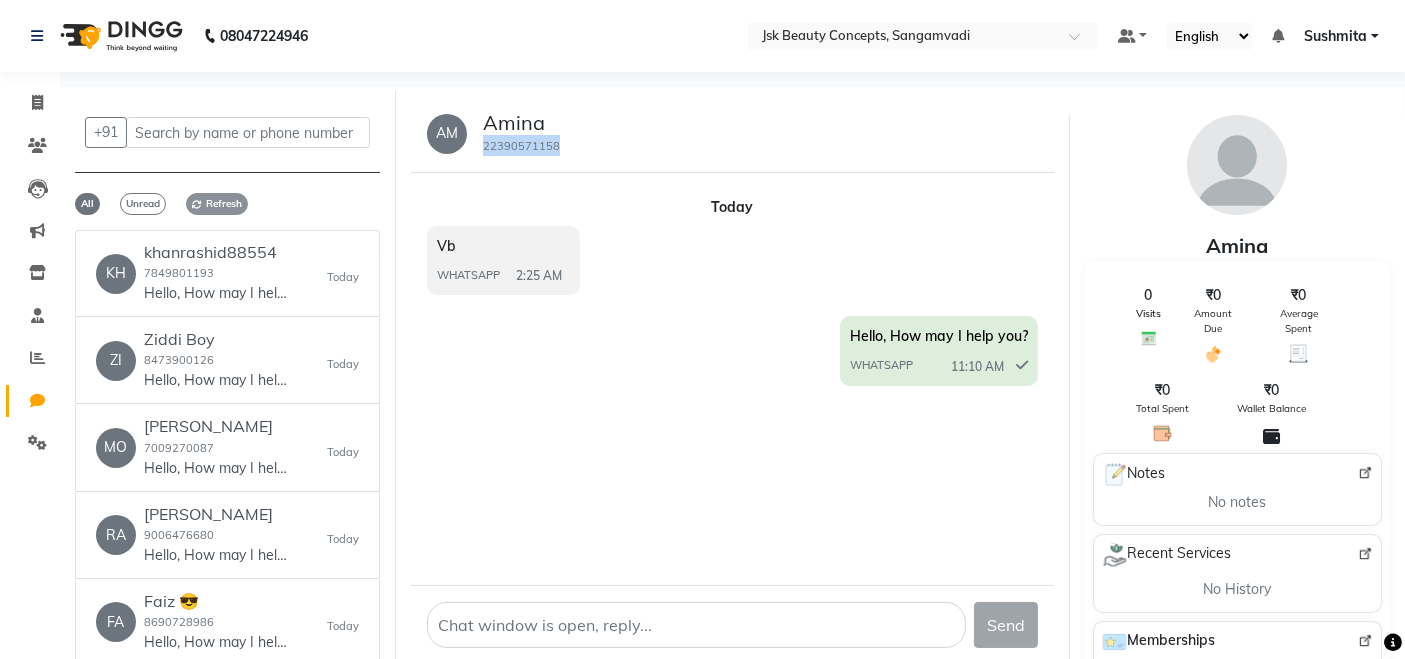click on "Refresh" 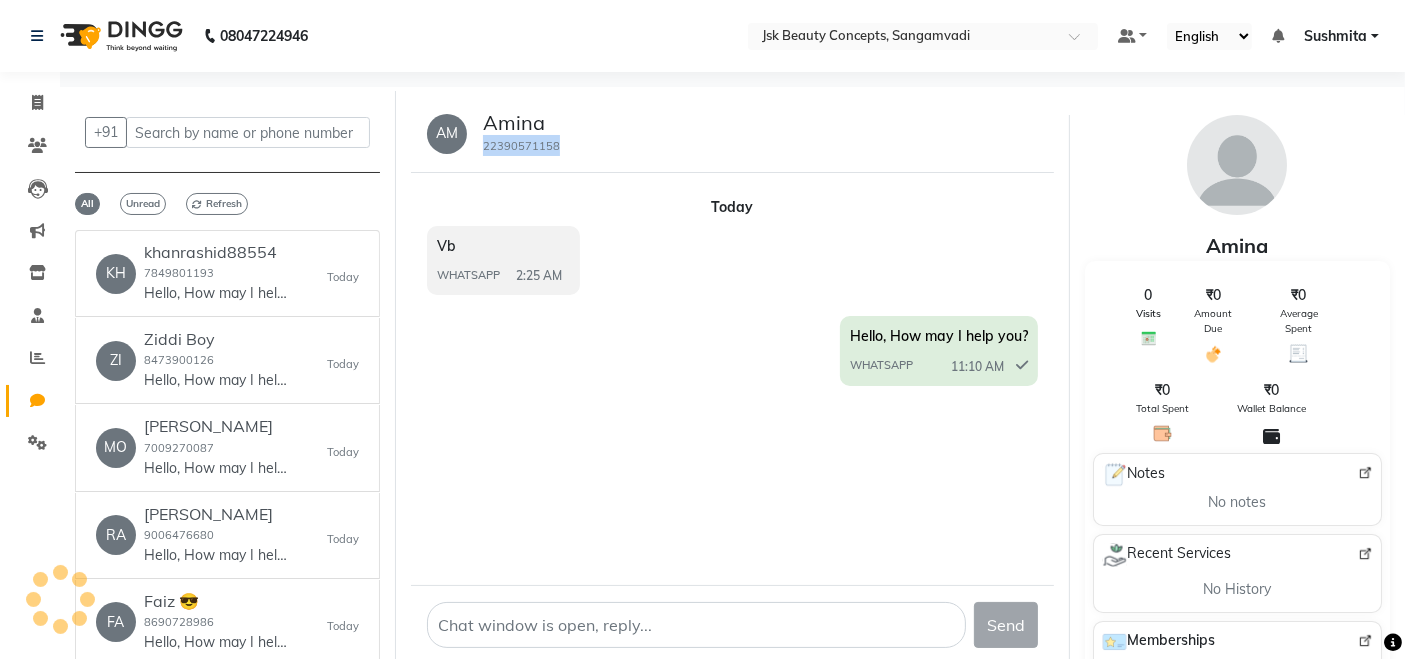 click on "khanrashid88554  7849801193  Hello, How may I help you?" 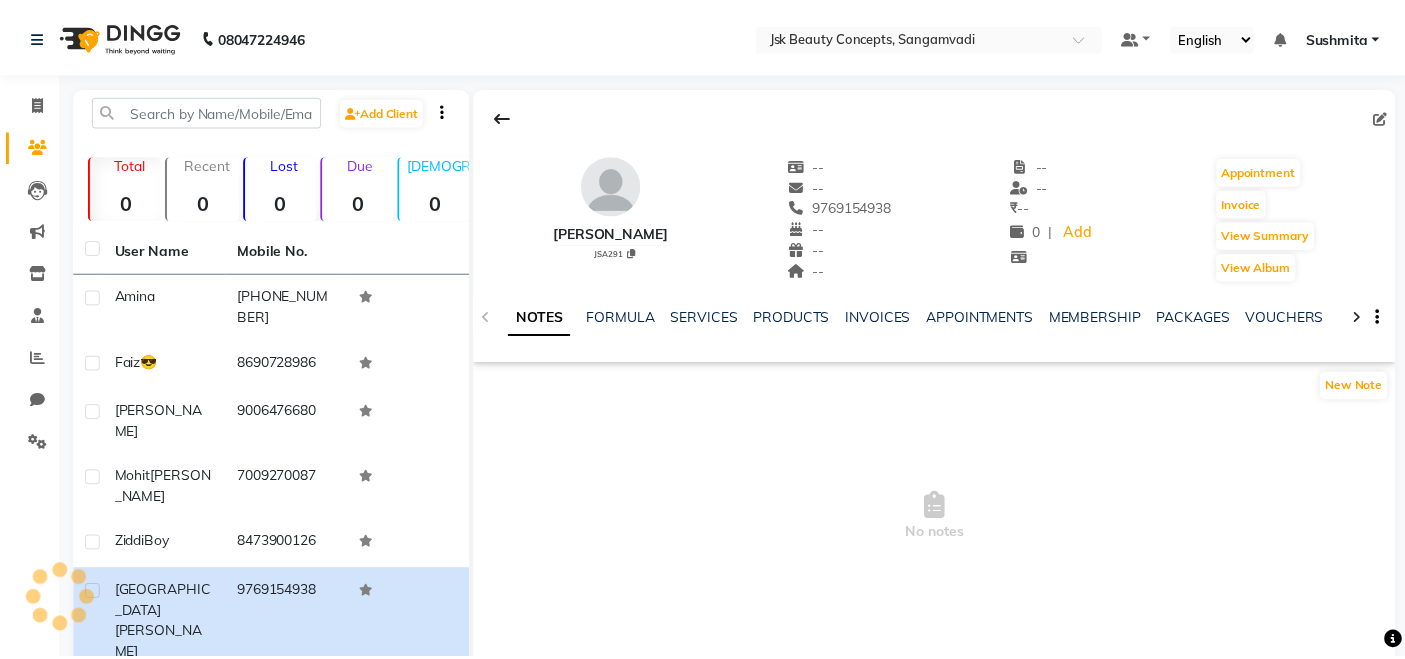 scroll, scrollTop: 0, scrollLeft: 0, axis: both 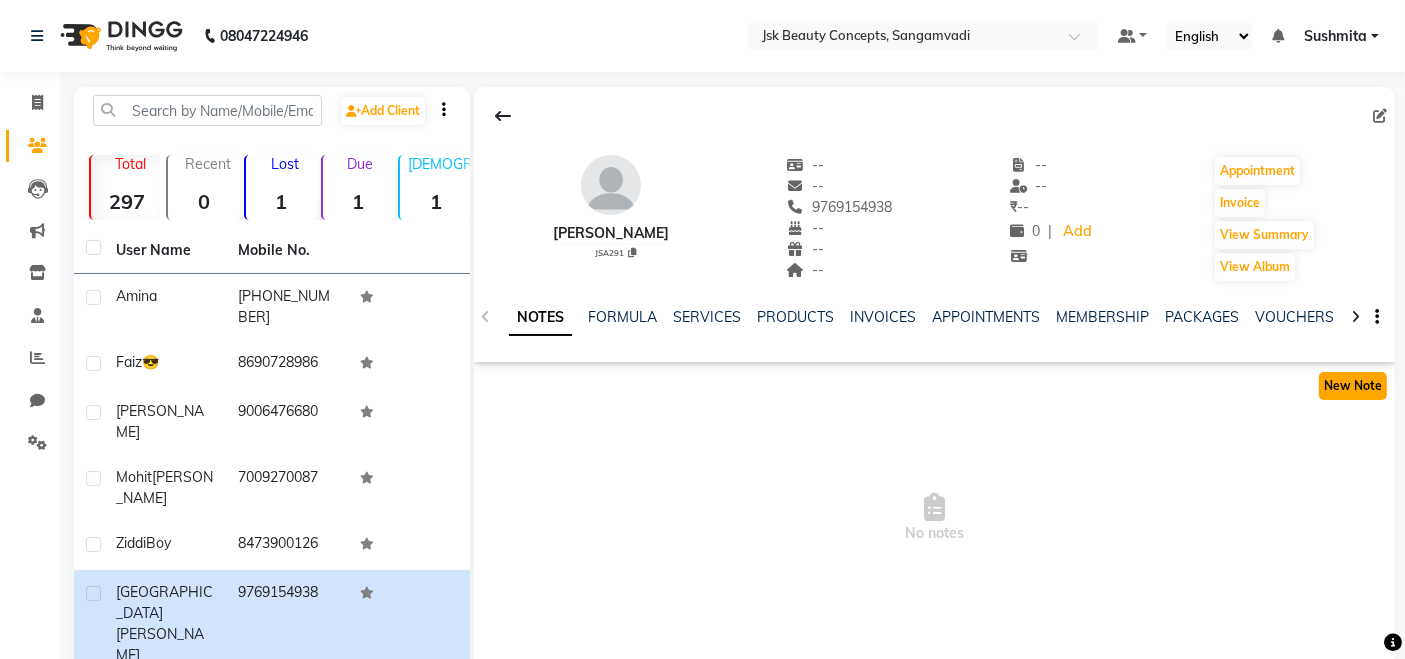 click on "New Note" 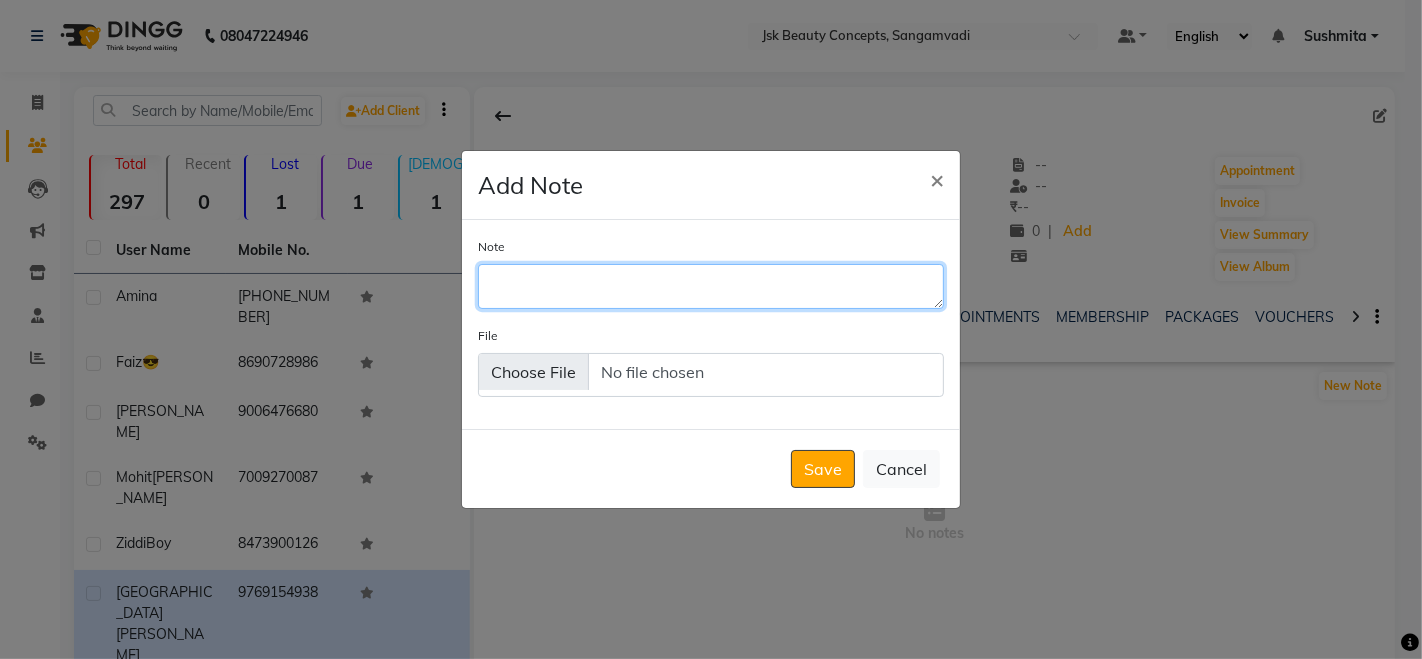 click on "Note" at bounding box center (711, 286) 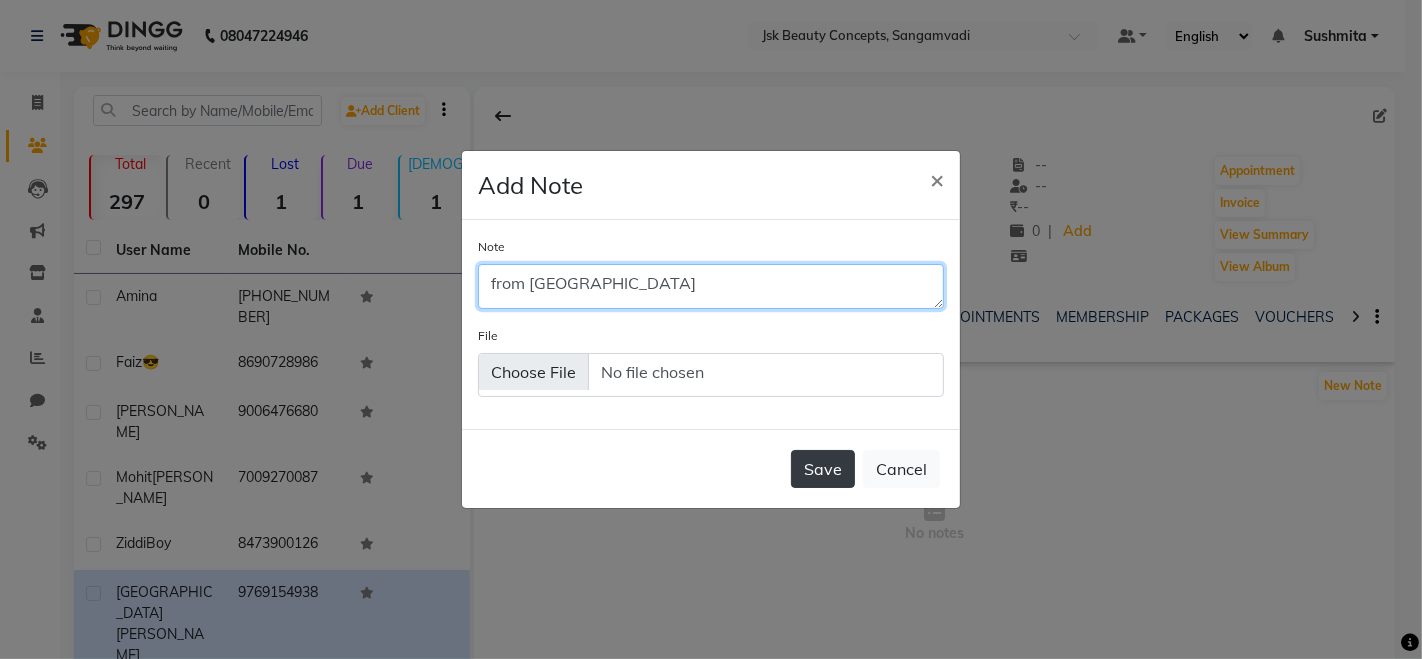 type on "from Mumbai" 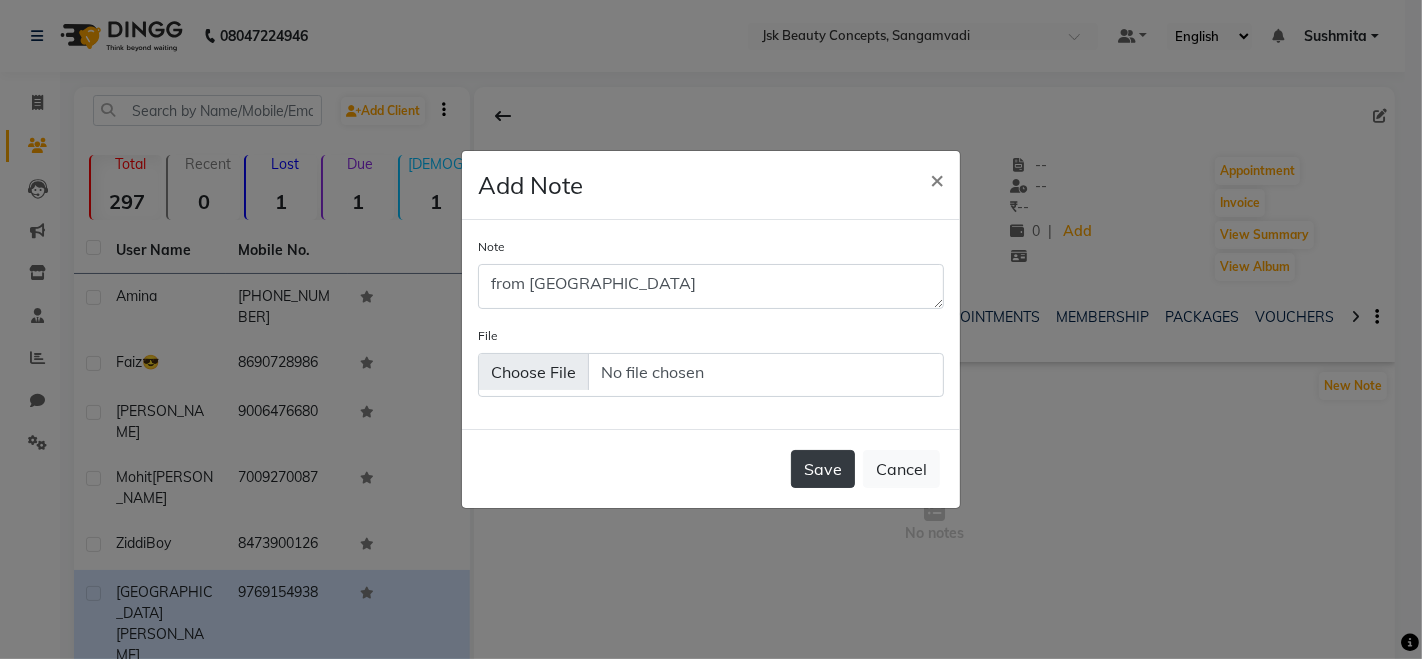 click on "Save" 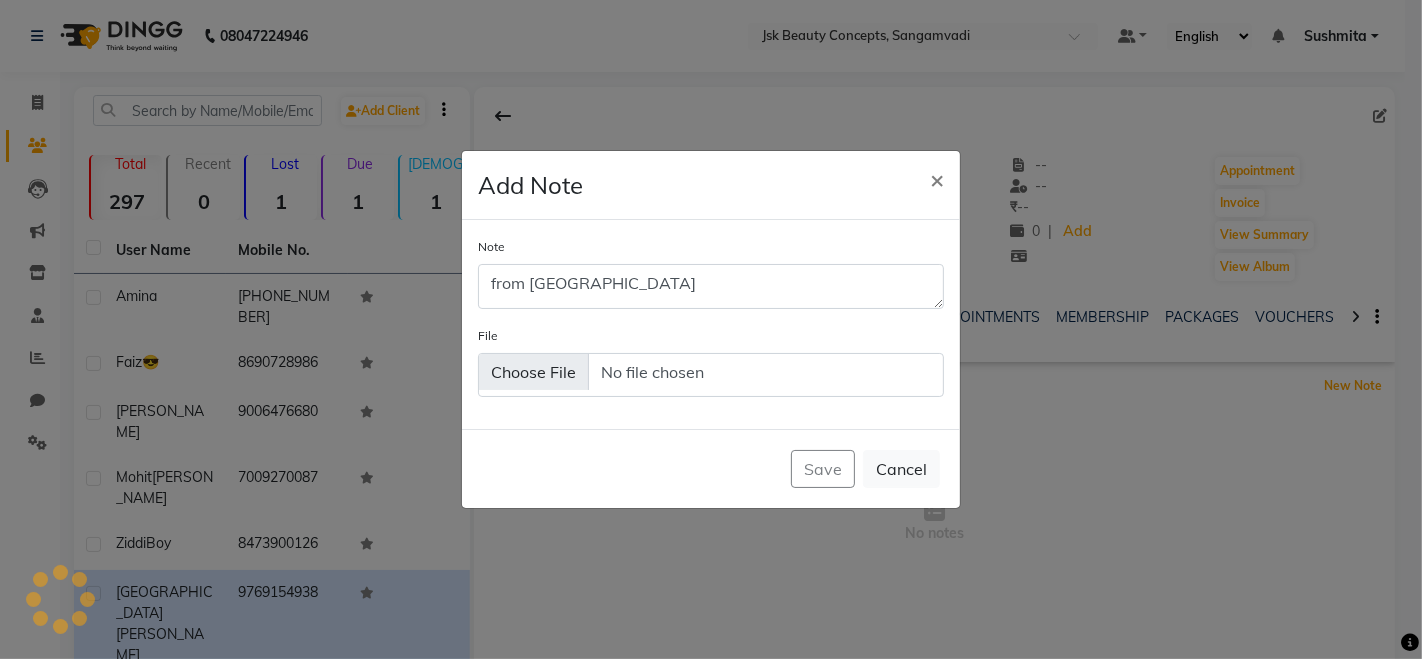 type 